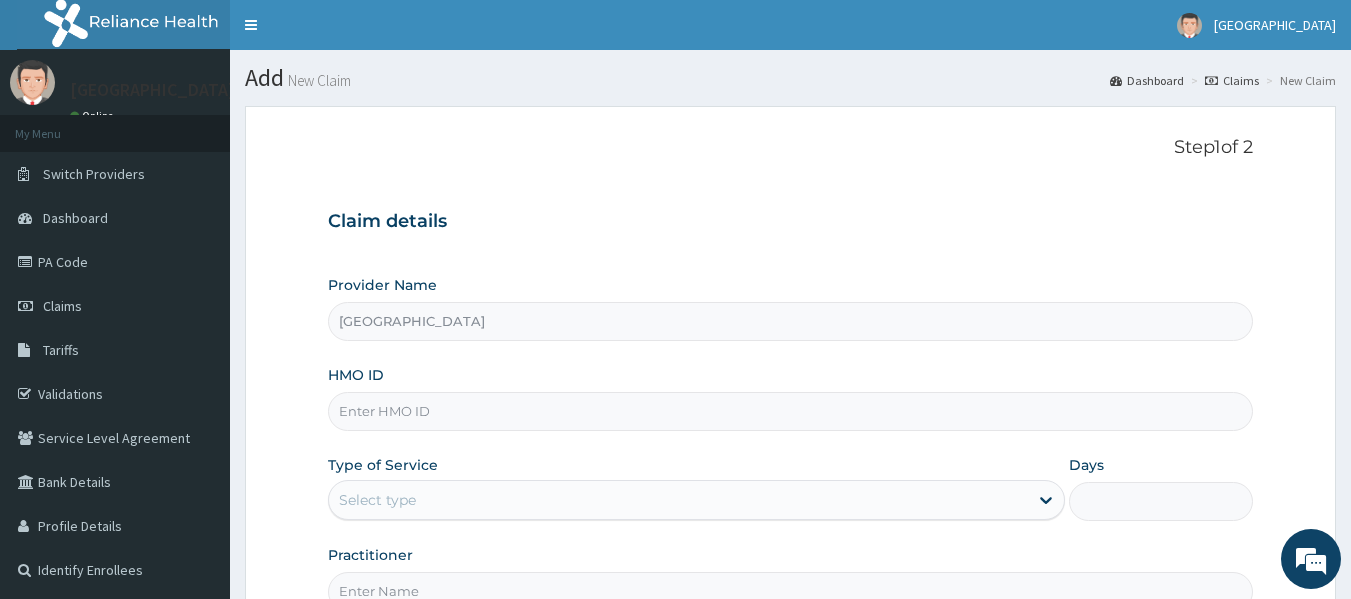 scroll, scrollTop: 0, scrollLeft: 0, axis: both 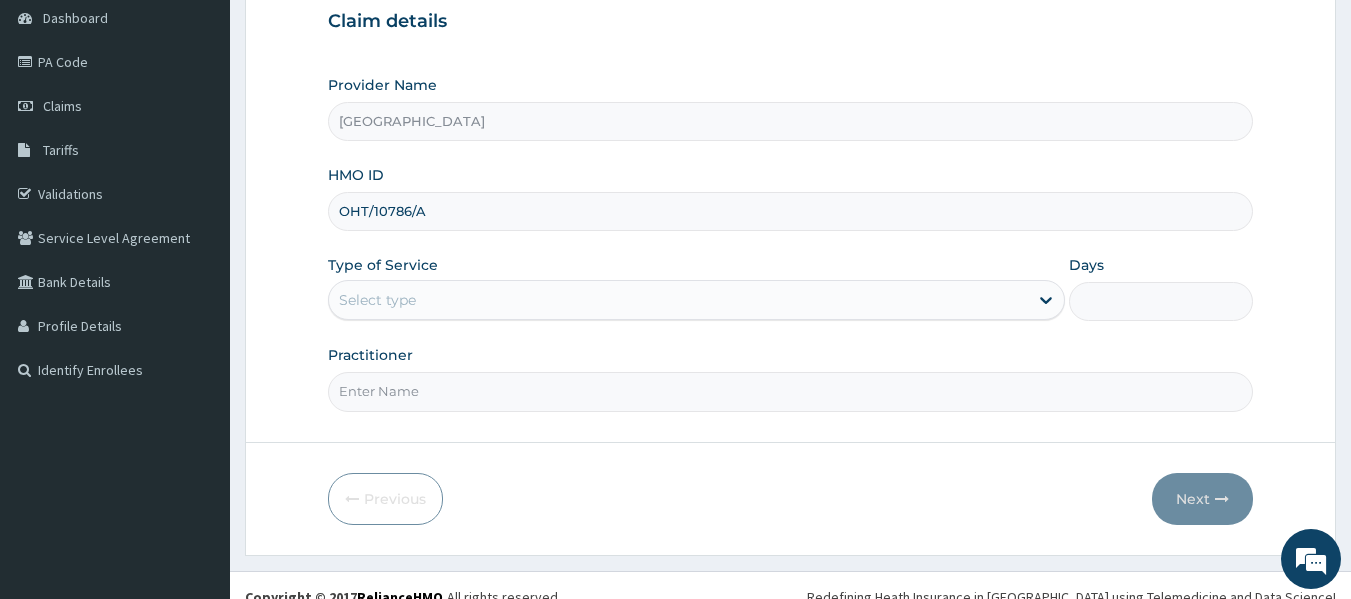 type on "OHT/10786/A" 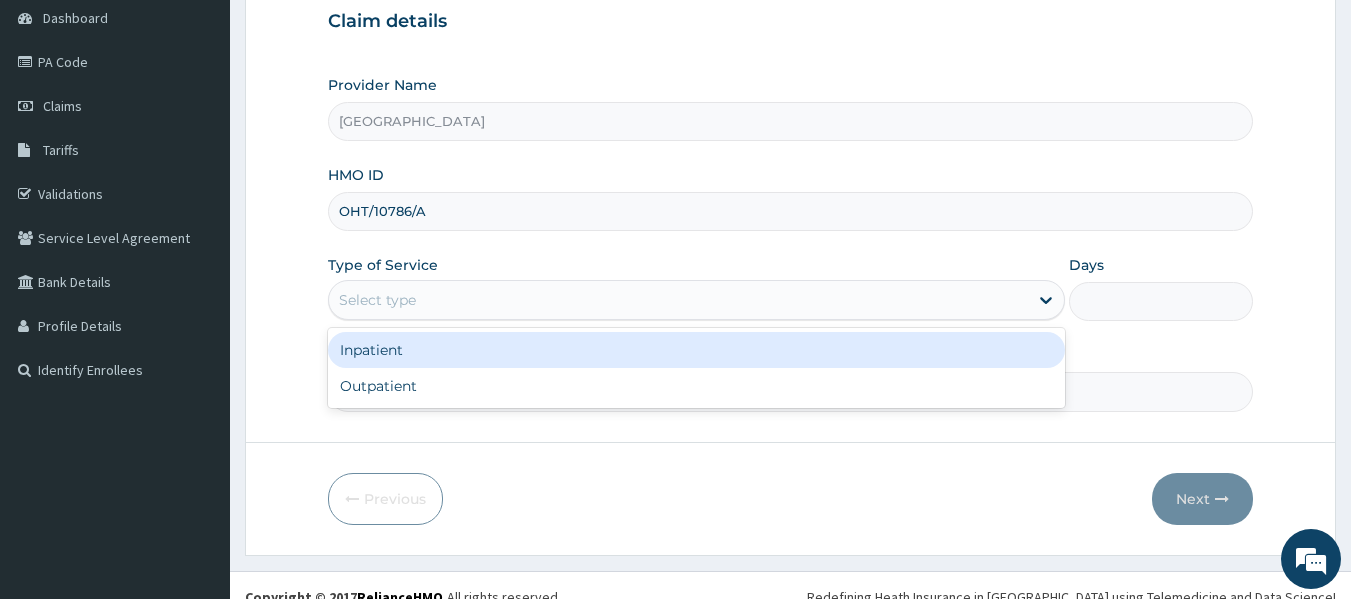 click on "Select type" at bounding box center [678, 300] 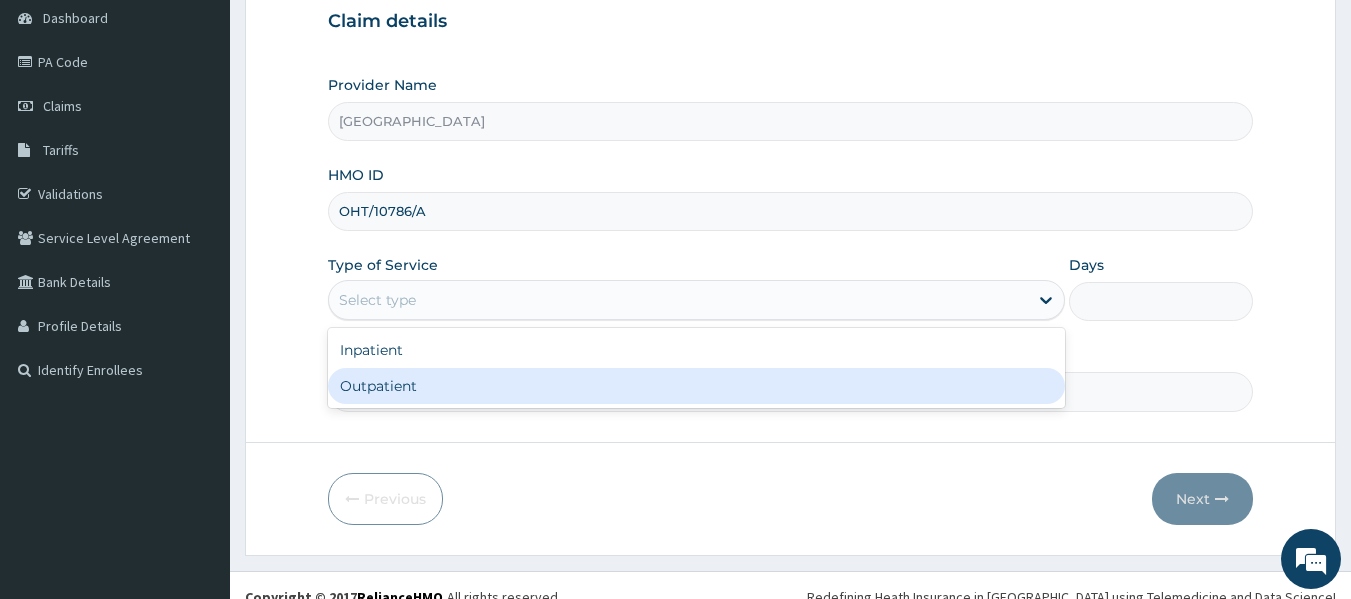 click on "Outpatient" at bounding box center (696, 386) 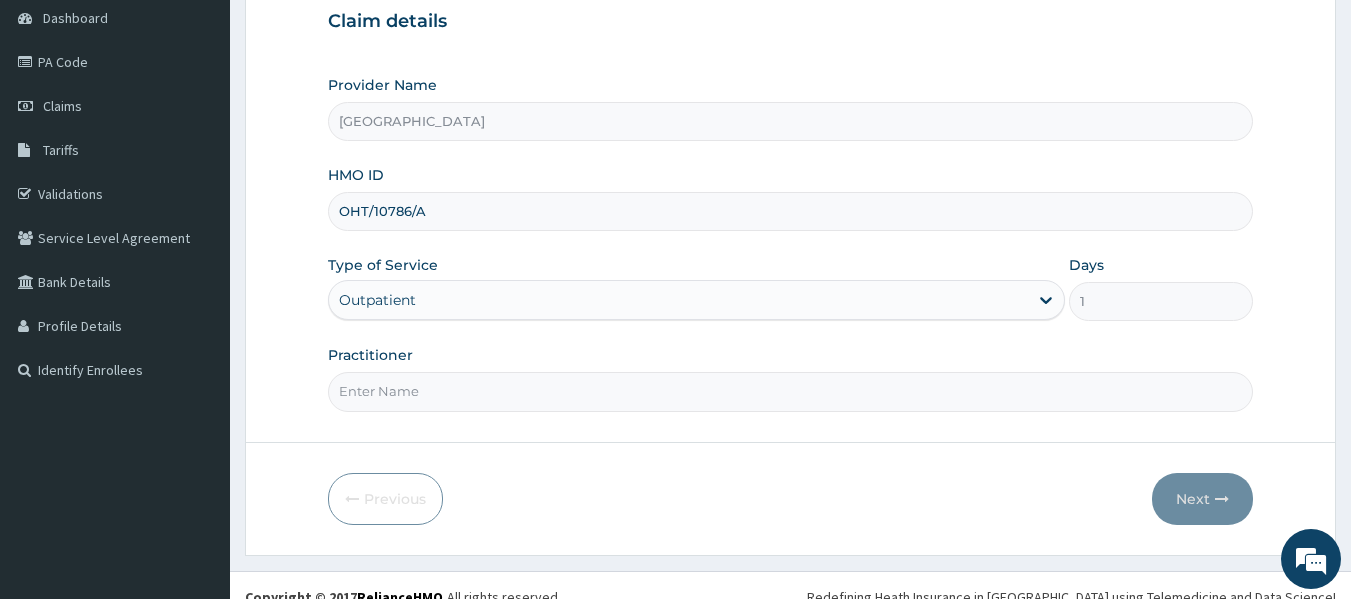 click on "Practitioner" at bounding box center [791, 391] 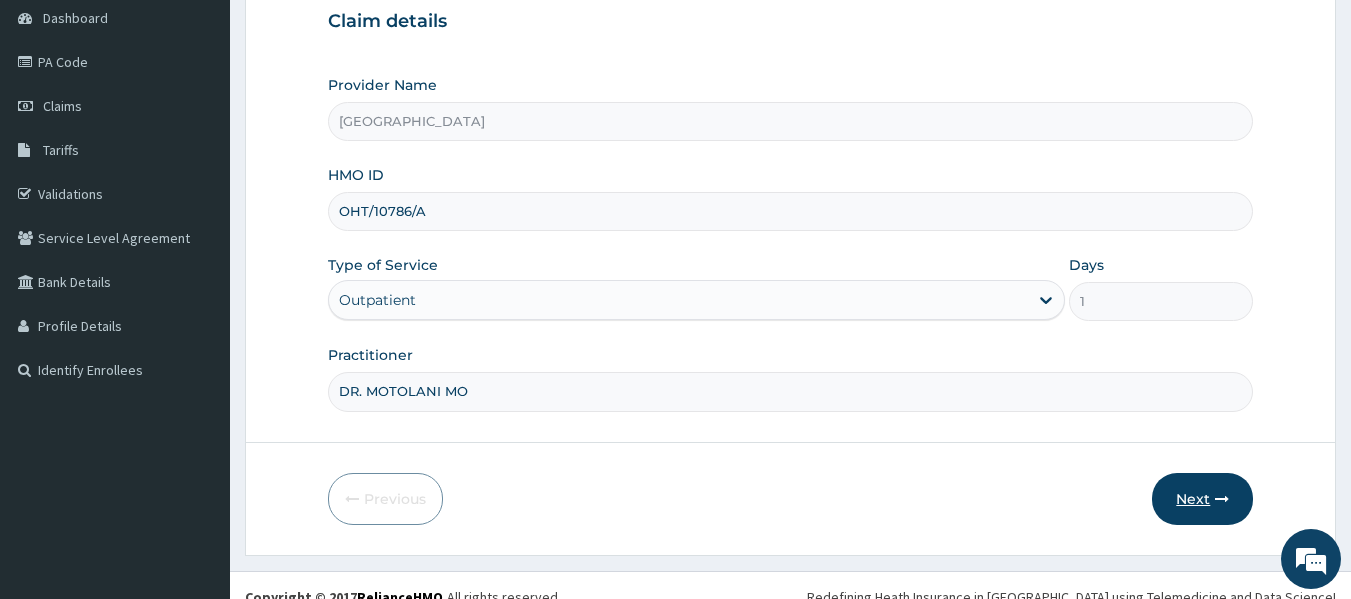 type on "DR. MOTOLANI MO" 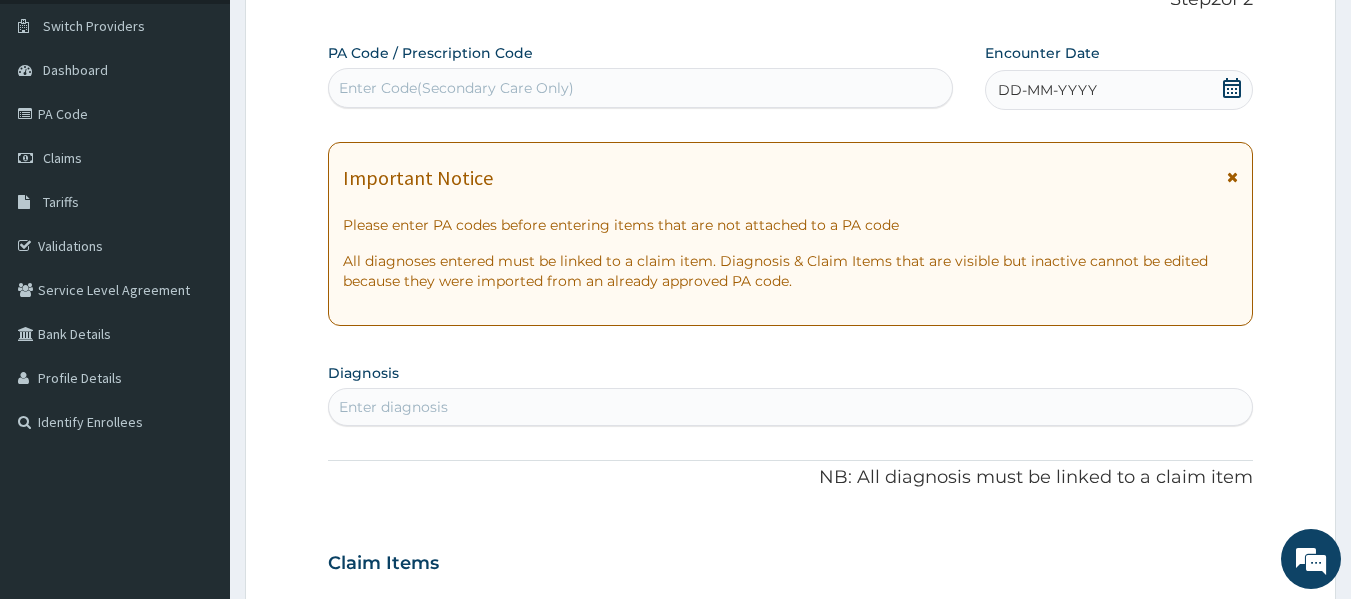 scroll, scrollTop: 100, scrollLeft: 0, axis: vertical 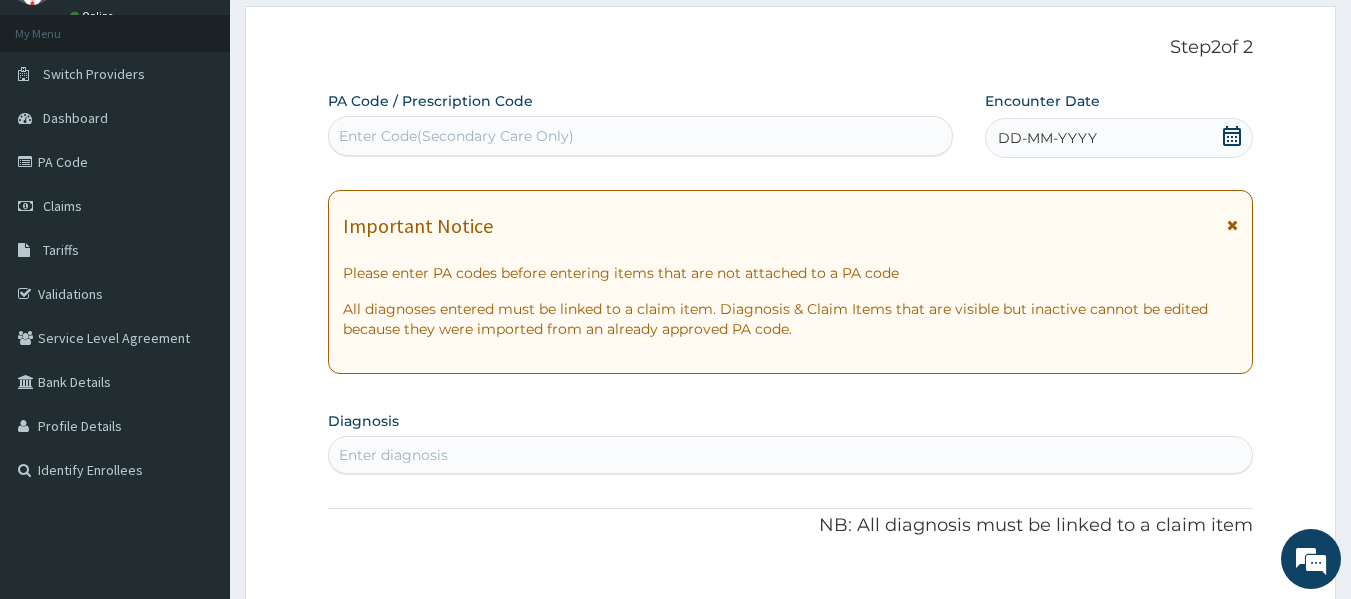 click on "Enter Code(Secondary Care Only)" at bounding box center [641, 136] 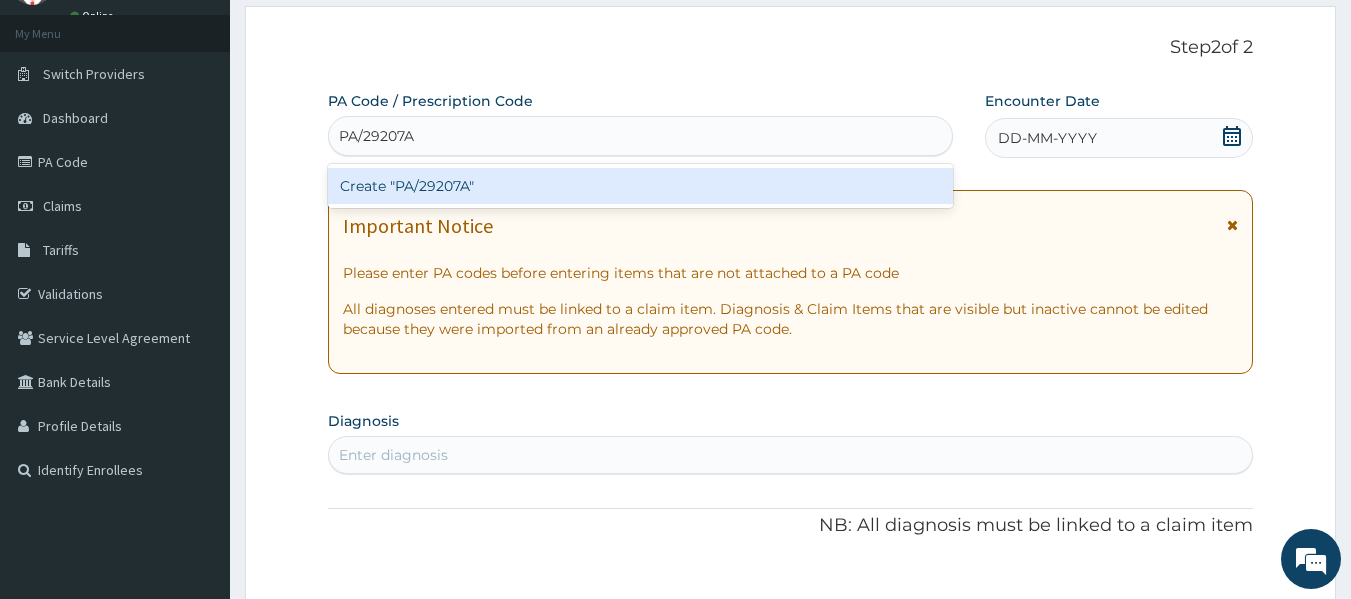 click on "Create "PA/29207A"" at bounding box center (641, 186) 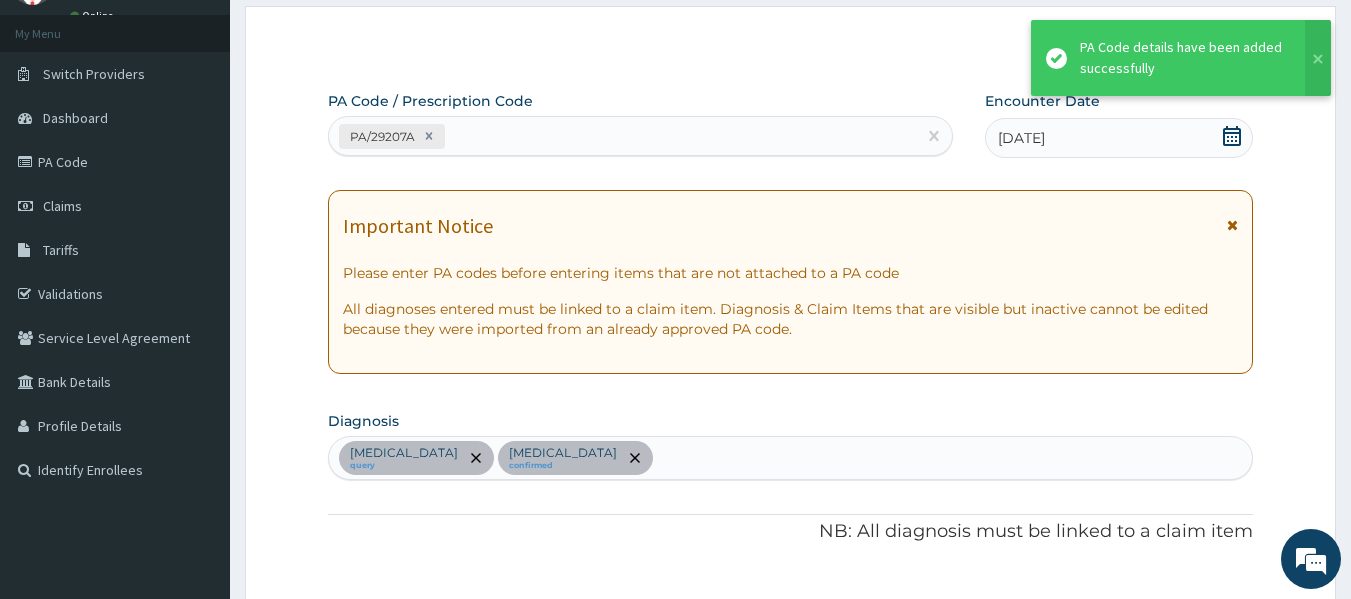 scroll, scrollTop: 809, scrollLeft: 0, axis: vertical 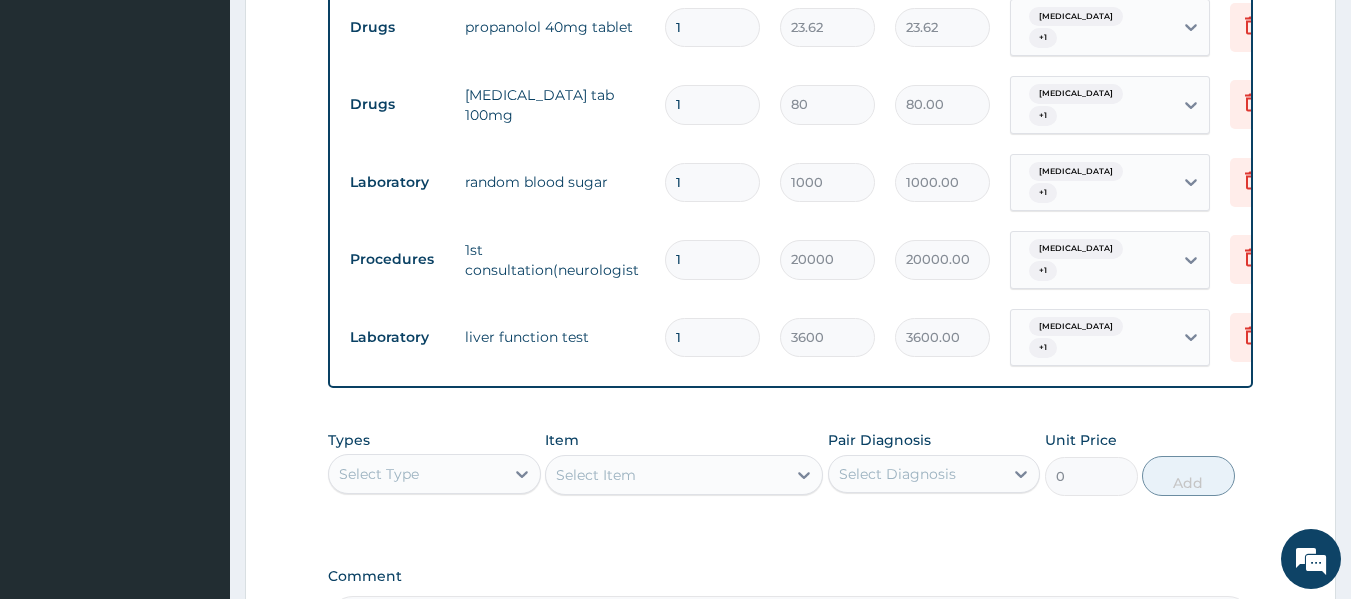 click on "Select Type" at bounding box center (416, 474) 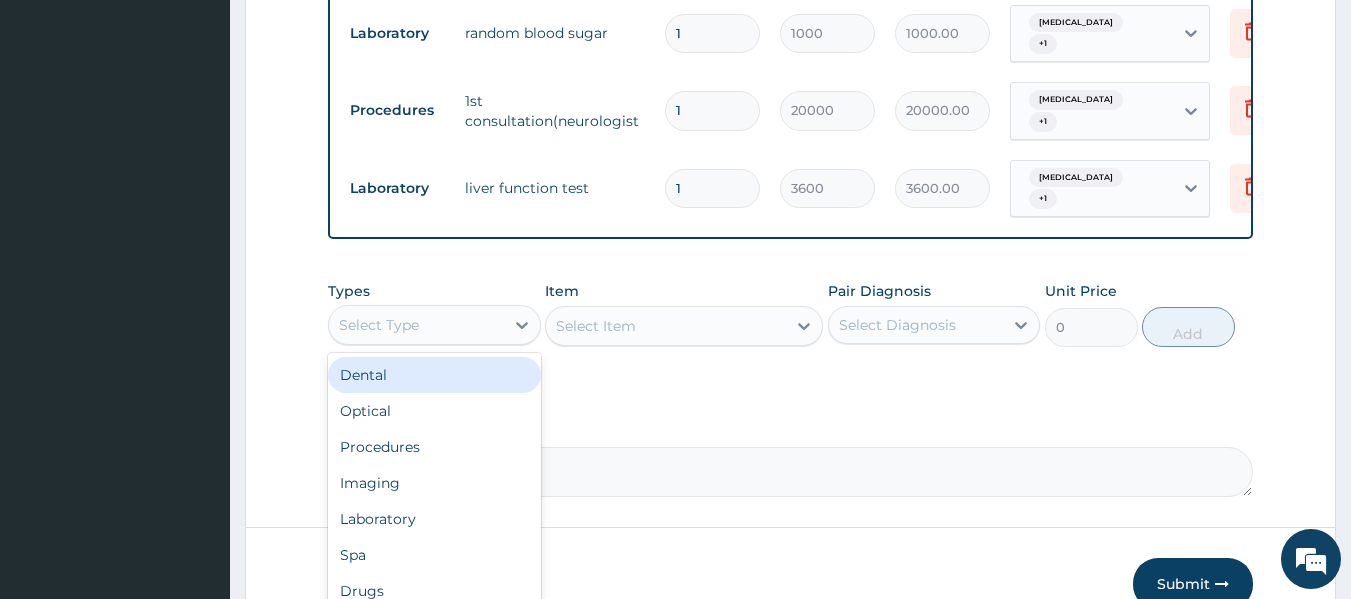 scroll, scrollTop: 1009, scrollLeft: 0, axis: vertical 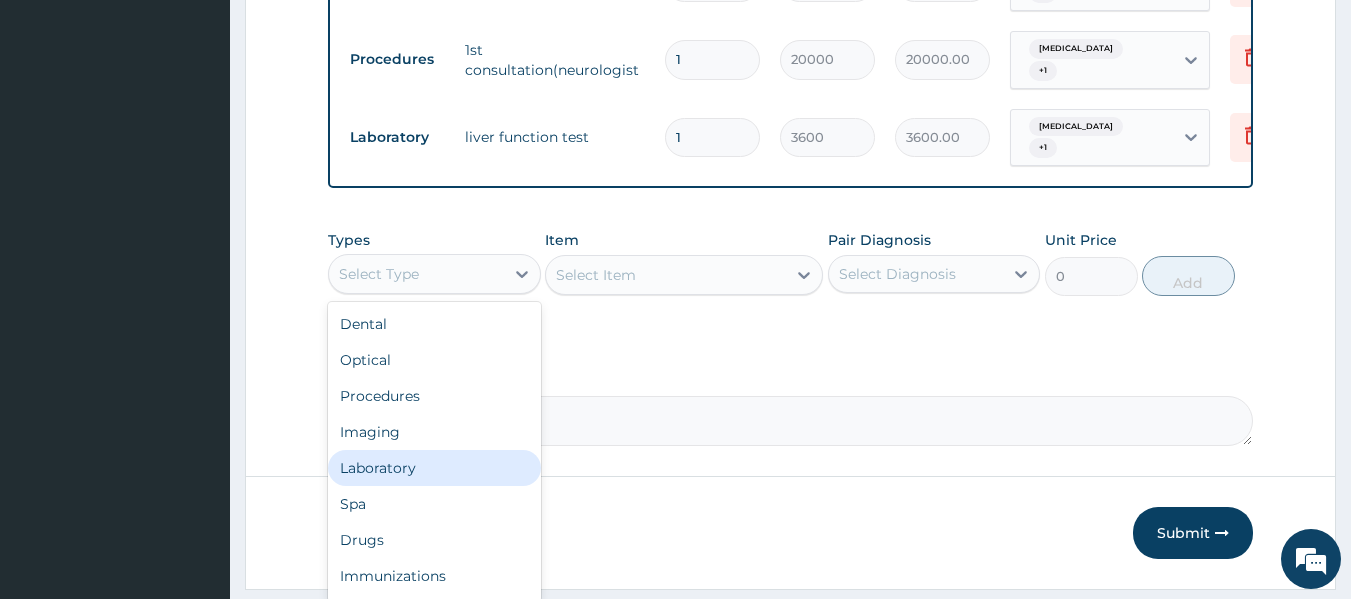 click on "Laboratory" at bounding box center (434, 468) 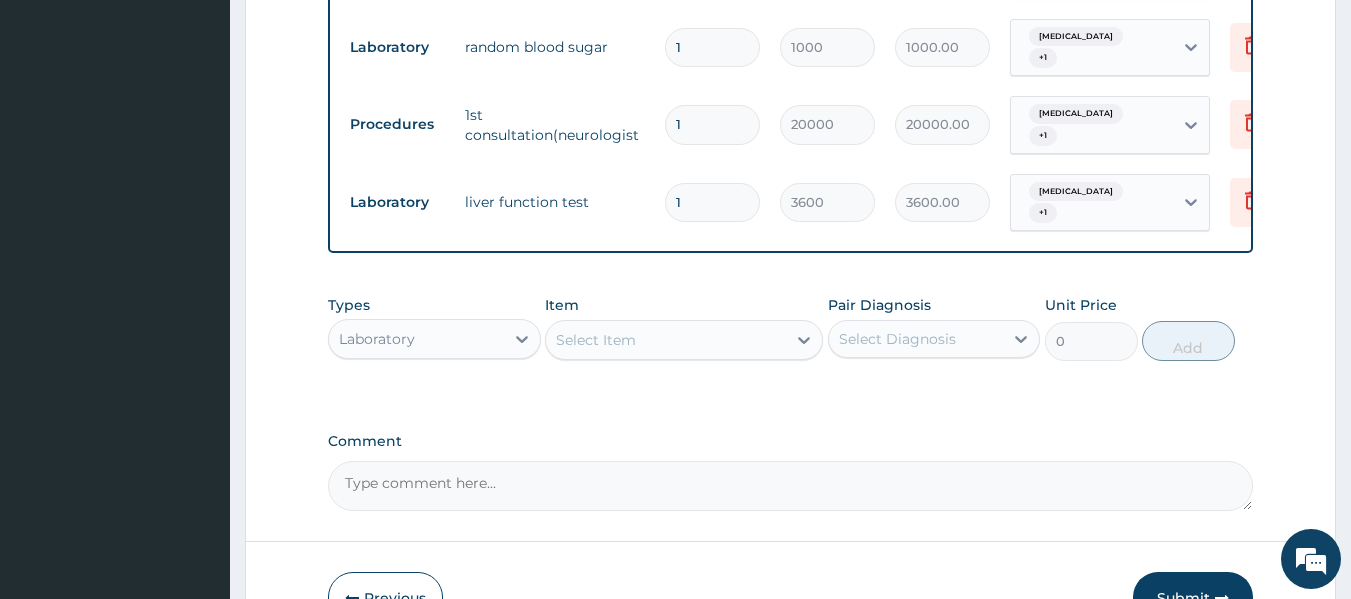 scroll, scrollTop: 909, scrollLeft: 0, axis: vertical 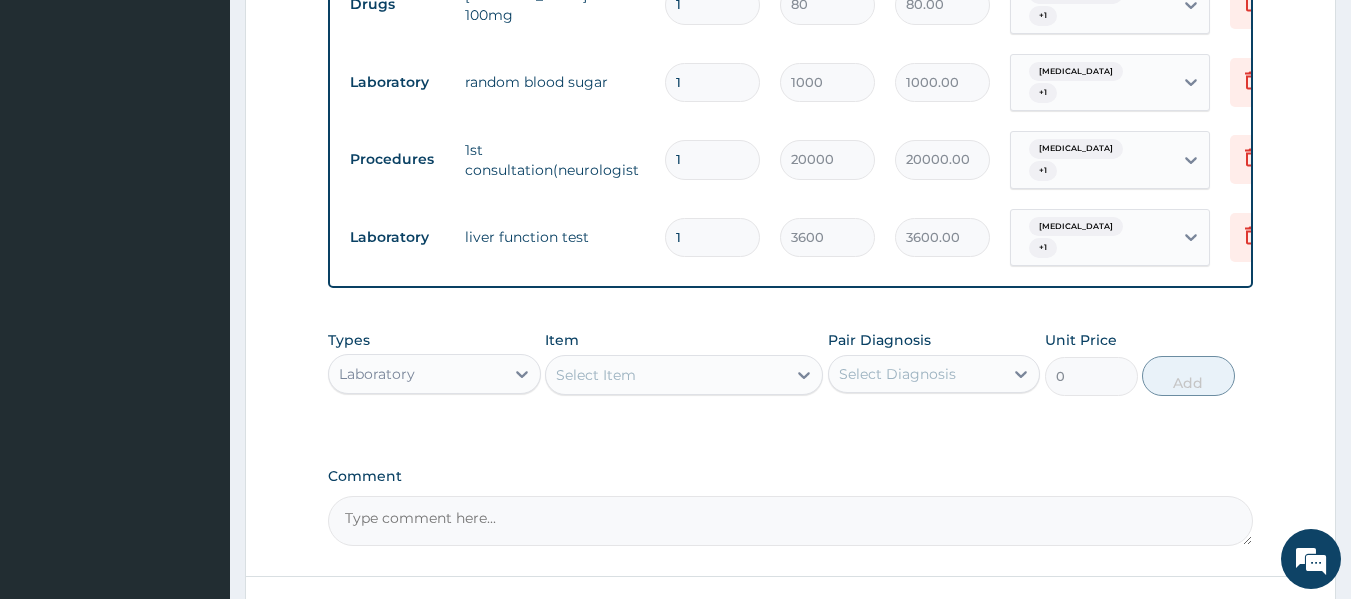 click on "Select Item" at bounding box center [596, 375] 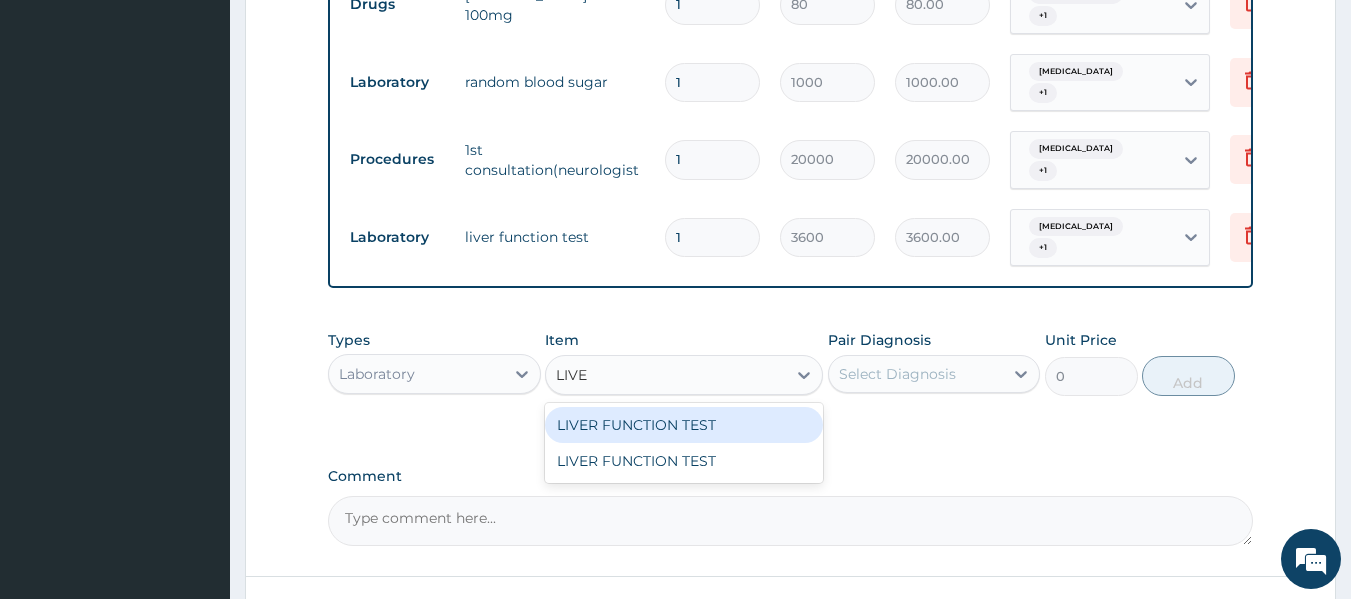 type on "LIVER" 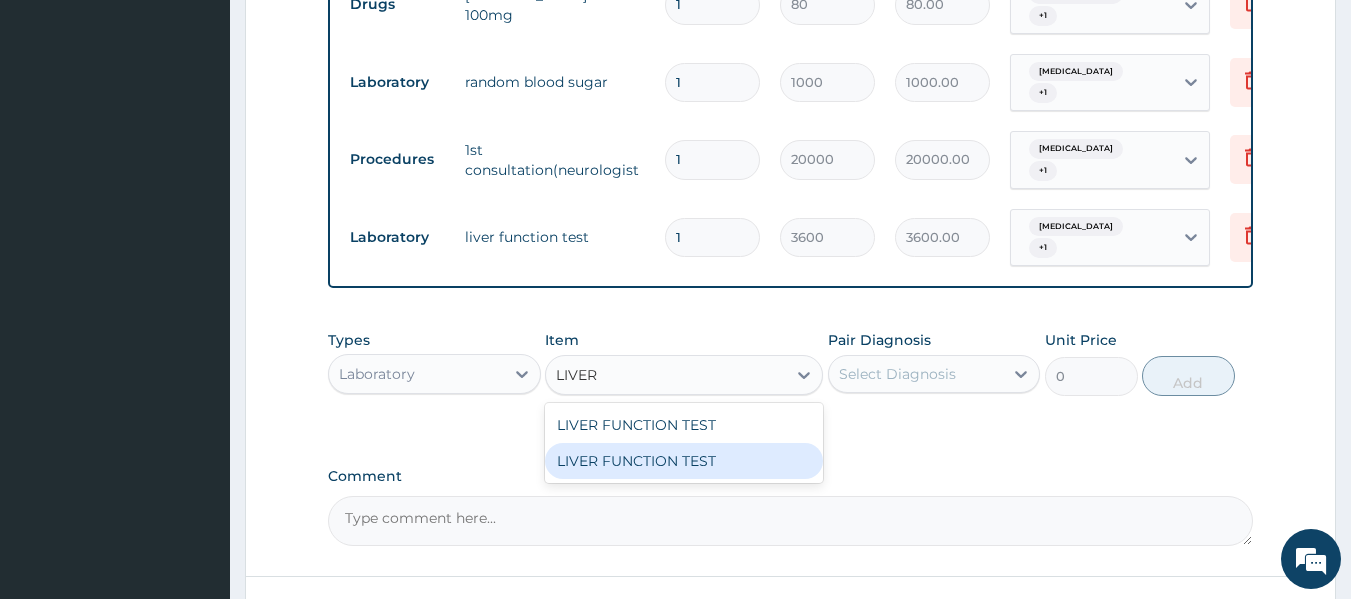 click on "LIVER FUNCTION TEST" at bounding box center [684, 461] 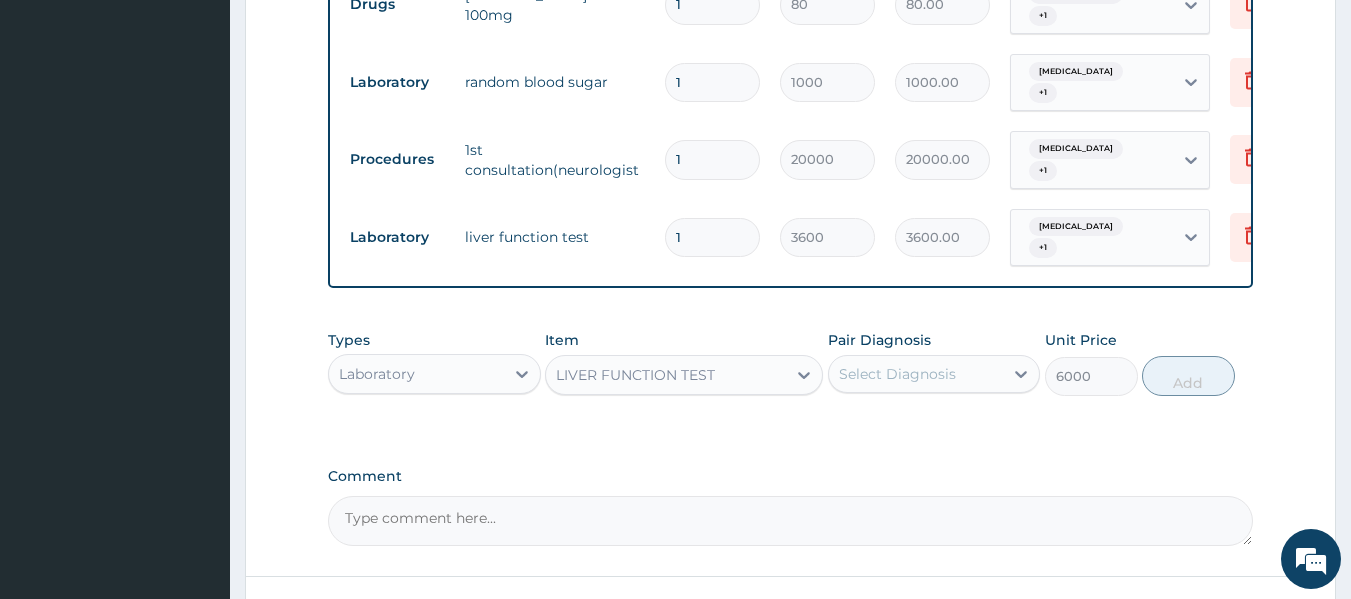 click on "Select Diagnosis" at bounding box center [916, 374] 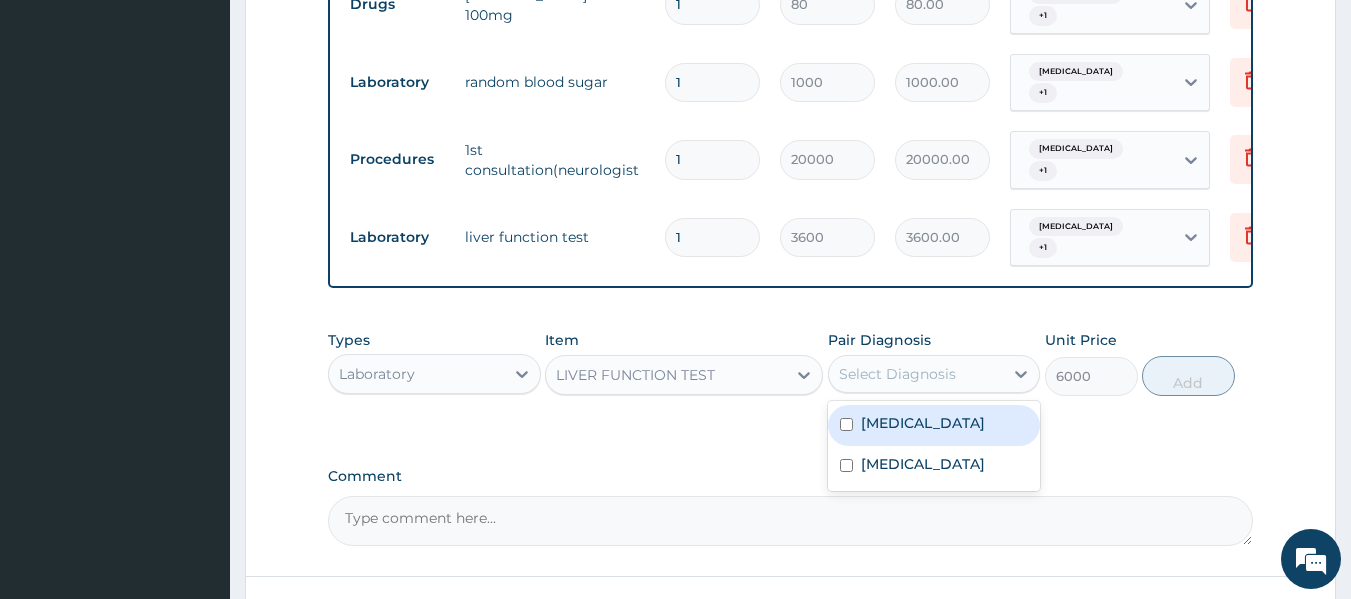 drag, startPoint x: 879, startPoint y: 401, endPoint x: 878, endPoint y: 431, distance: 30.016663 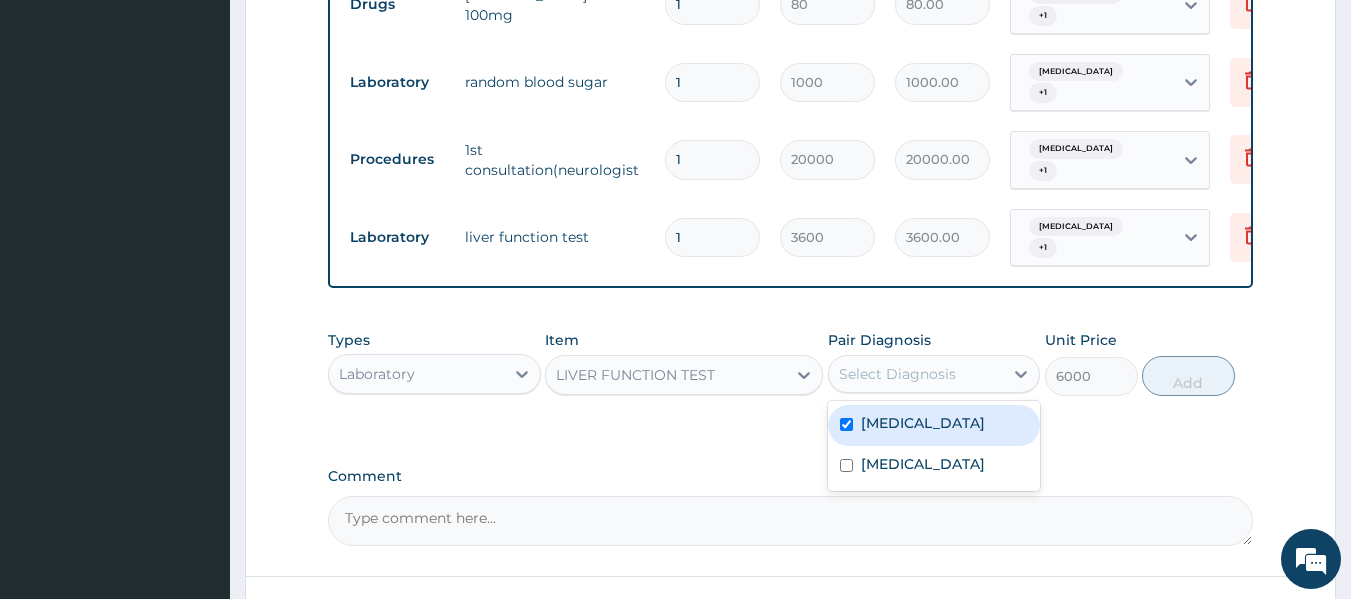 checkbox on "true" 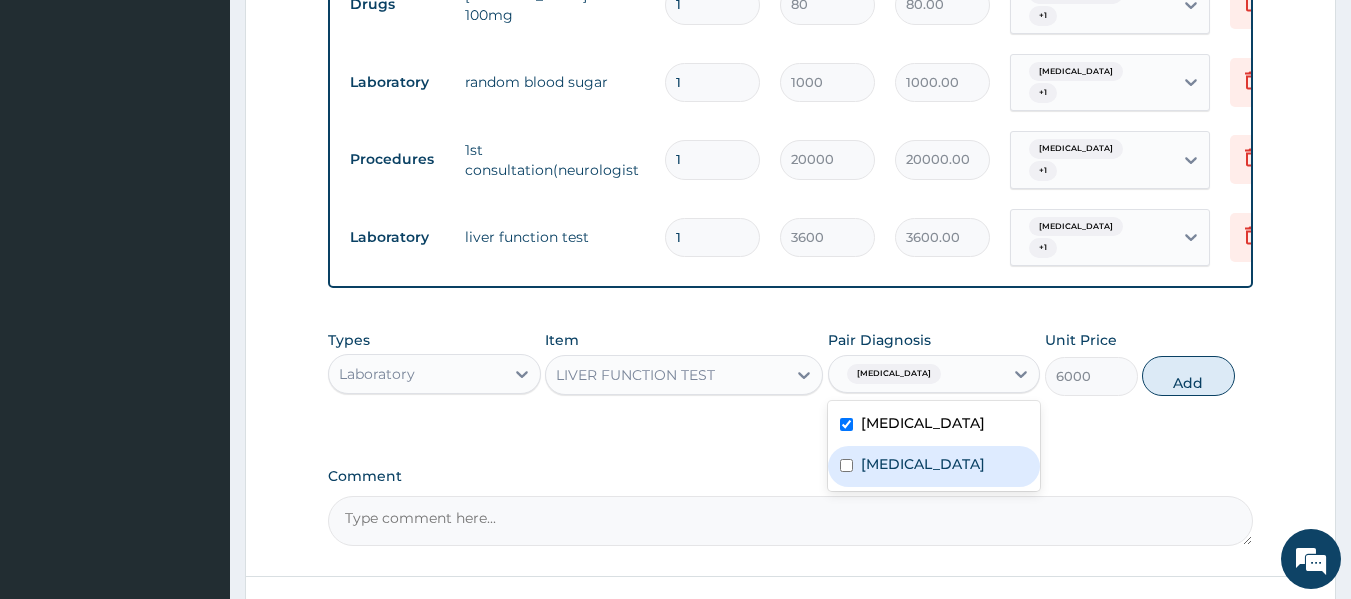 drag, startPoint x: 877, startPoint y: 443, endPoint x: 1003, endPoint y: 404, distance: 131.89769 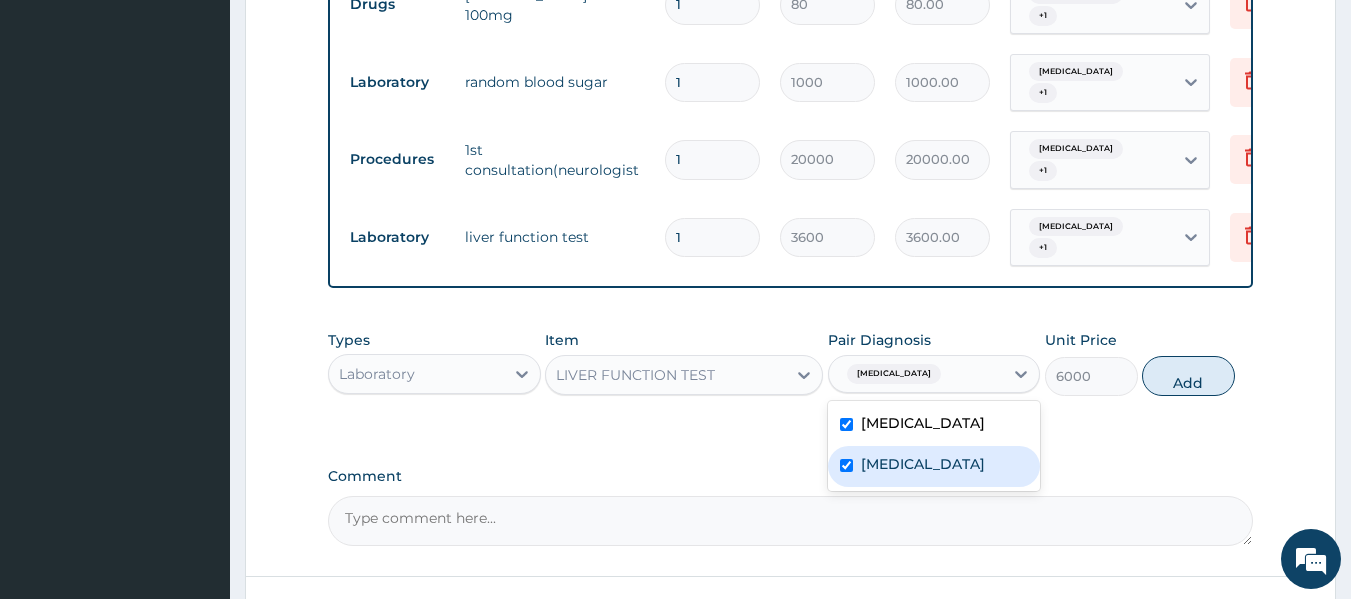 checkbox on "true" 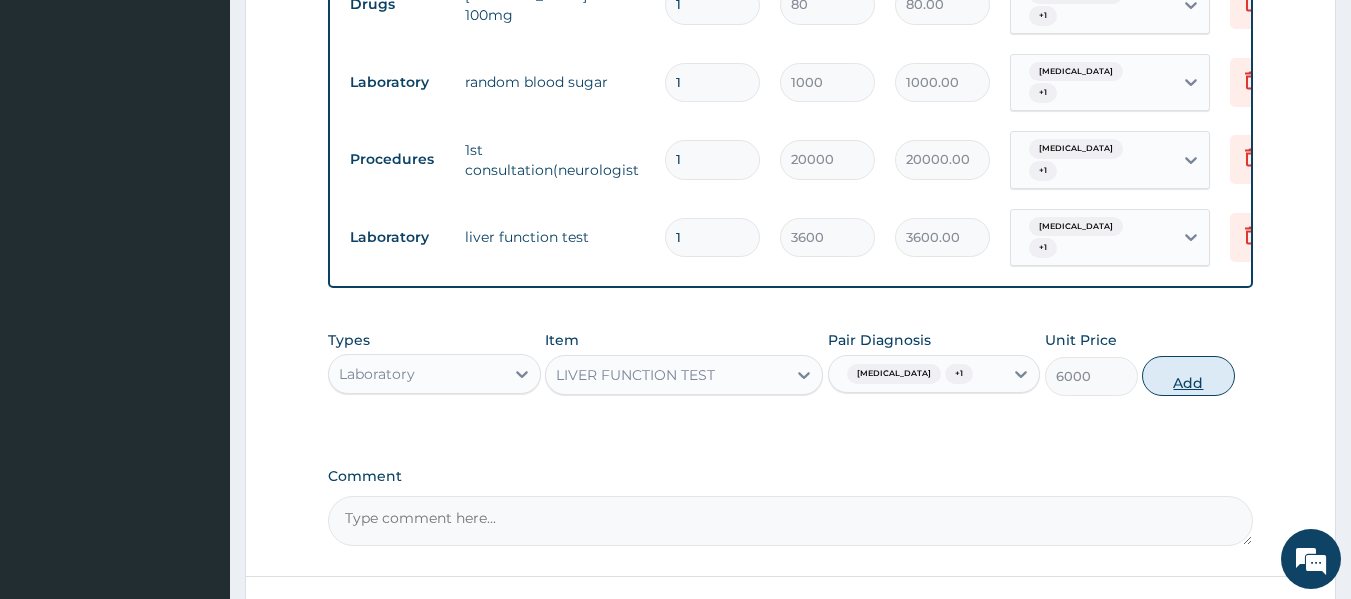 click on "Add" at bounding box center [1188, 376] 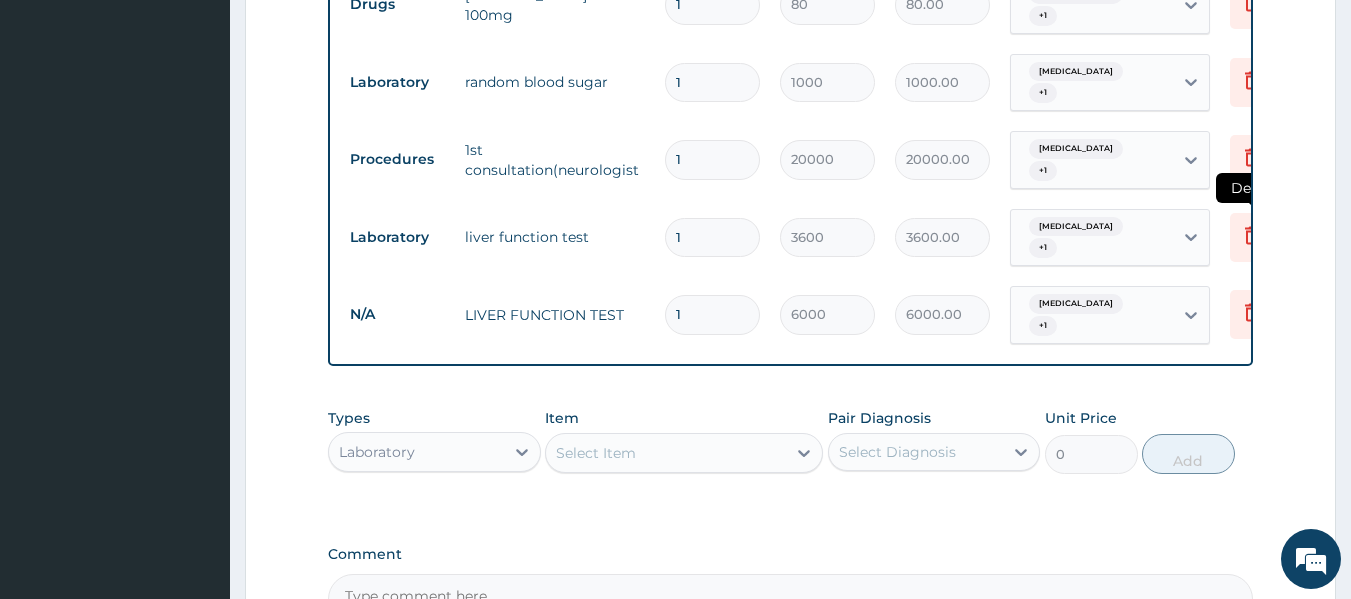 click 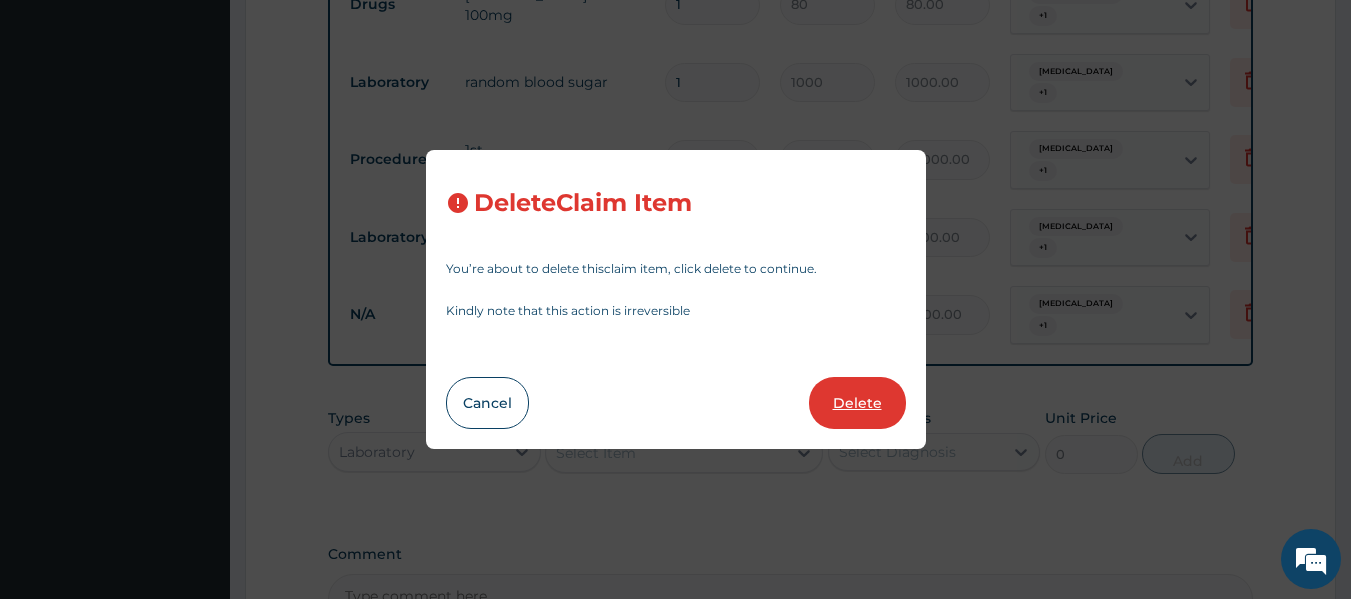 click on "Delete" at bounding box center (857, 403) 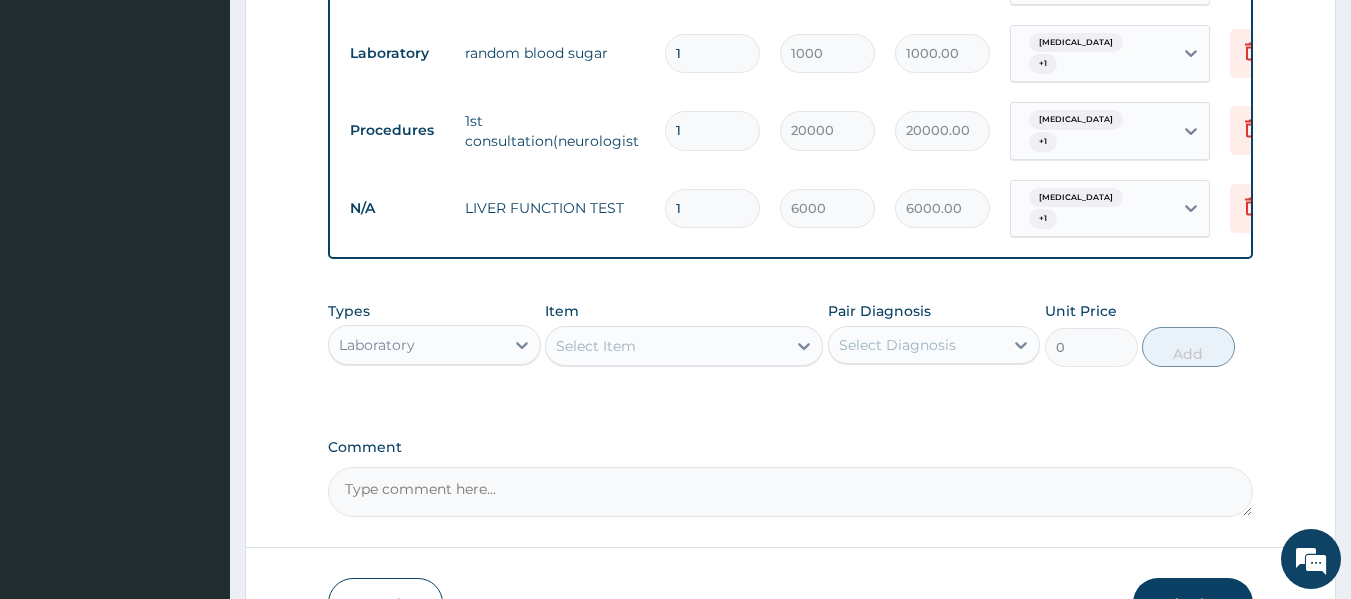 scroll, scrollTop: 1009, scrollLeft: 0, axis: vertical 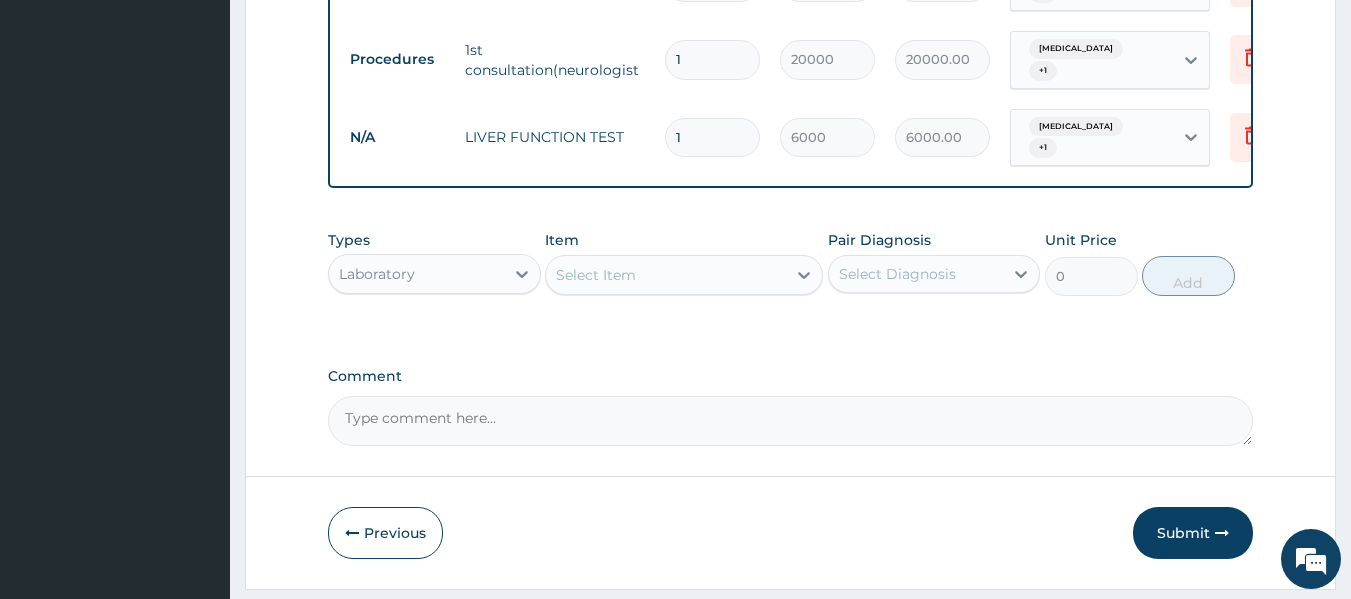 click on "Laboratory" at bounding box center (416, 274) 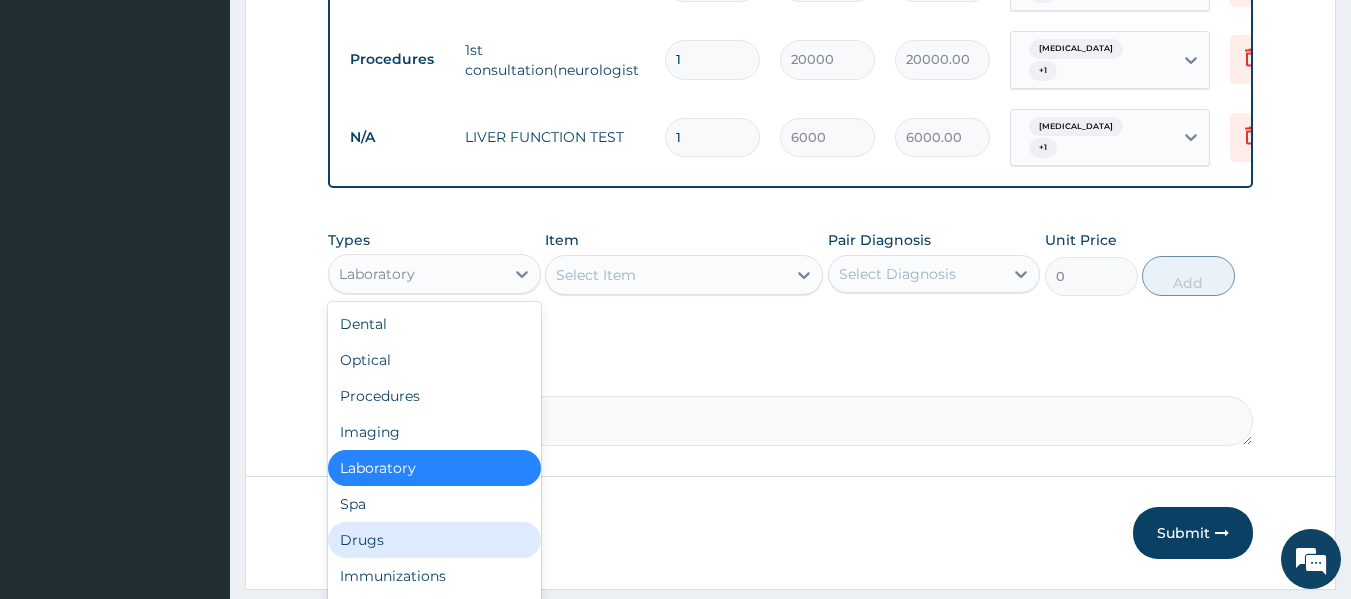 click on "Drugs" at bounding box center (434, 540) 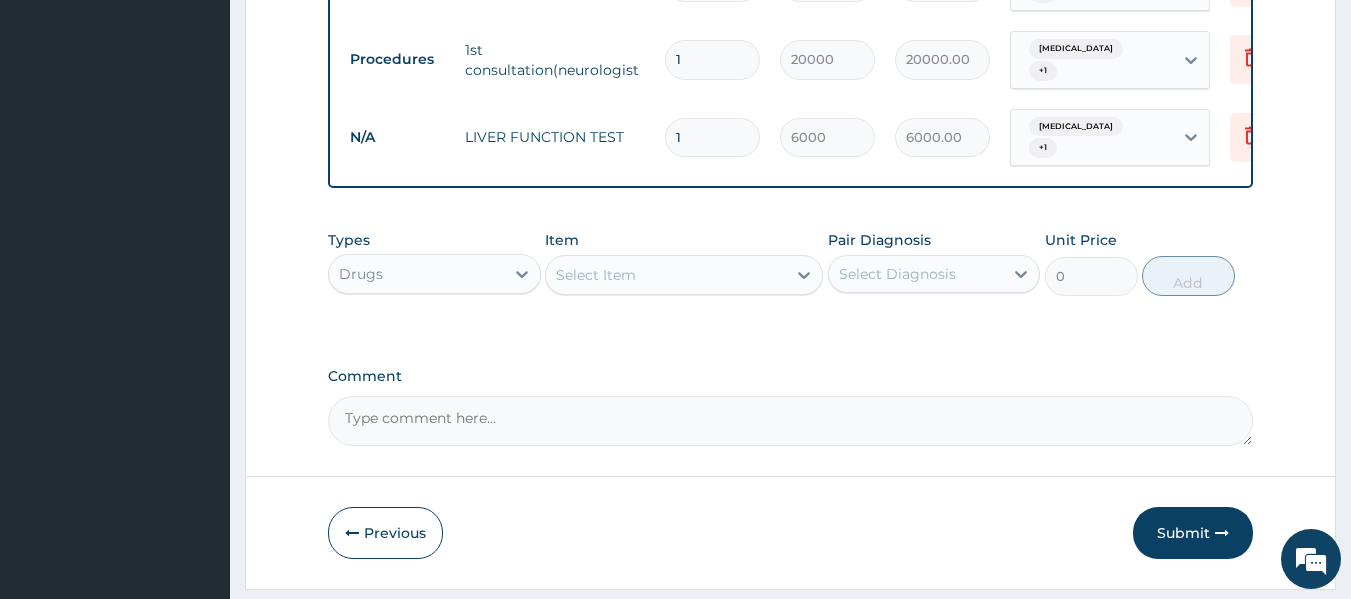 click on "Select Item" at bounding box center (596, 275) 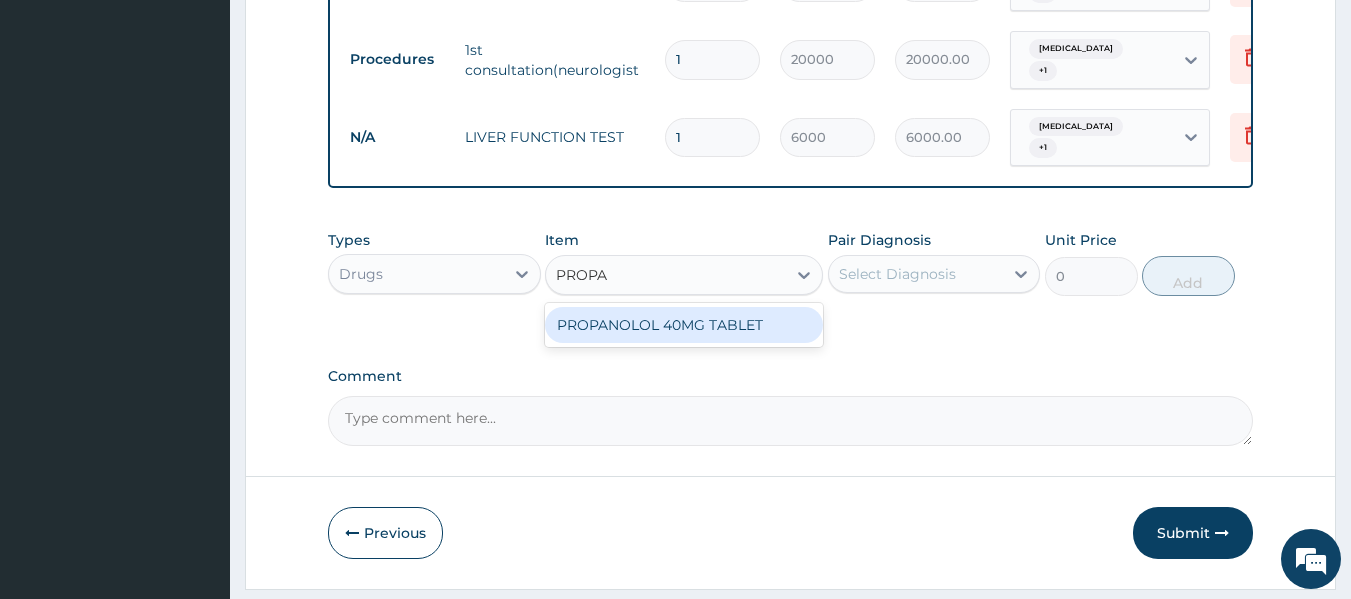 type on "PROPAN" 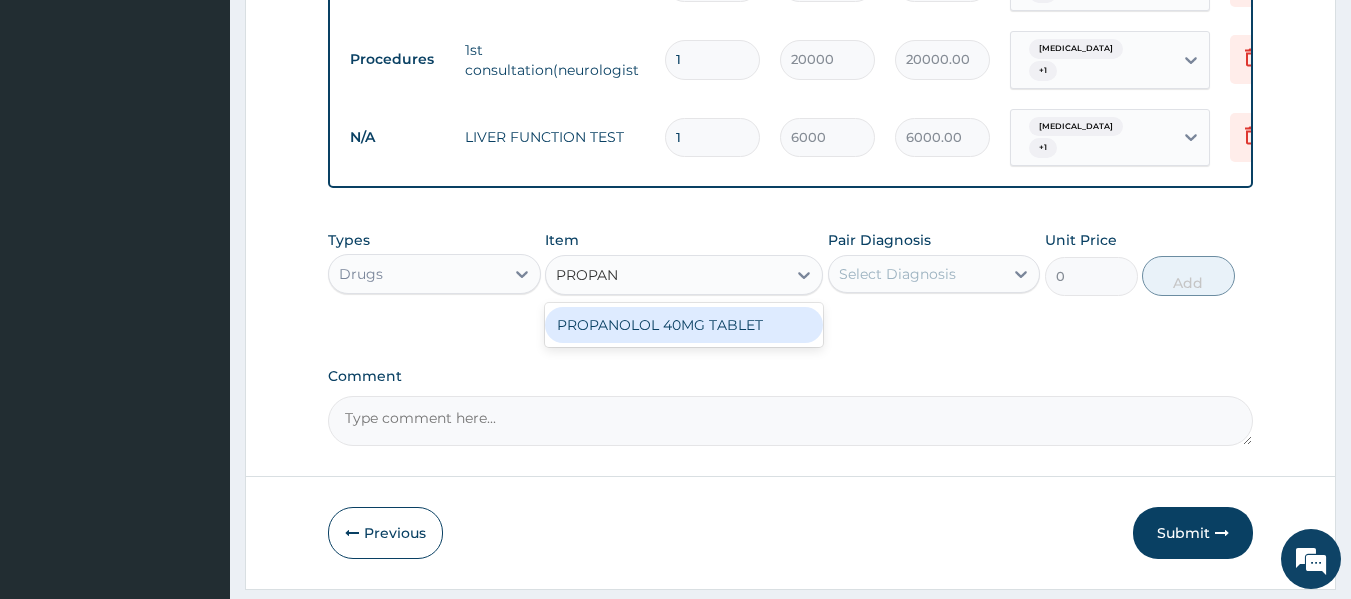 click on "PROPANOLOL 40MG TABLET" at bounding box center (684, 325) 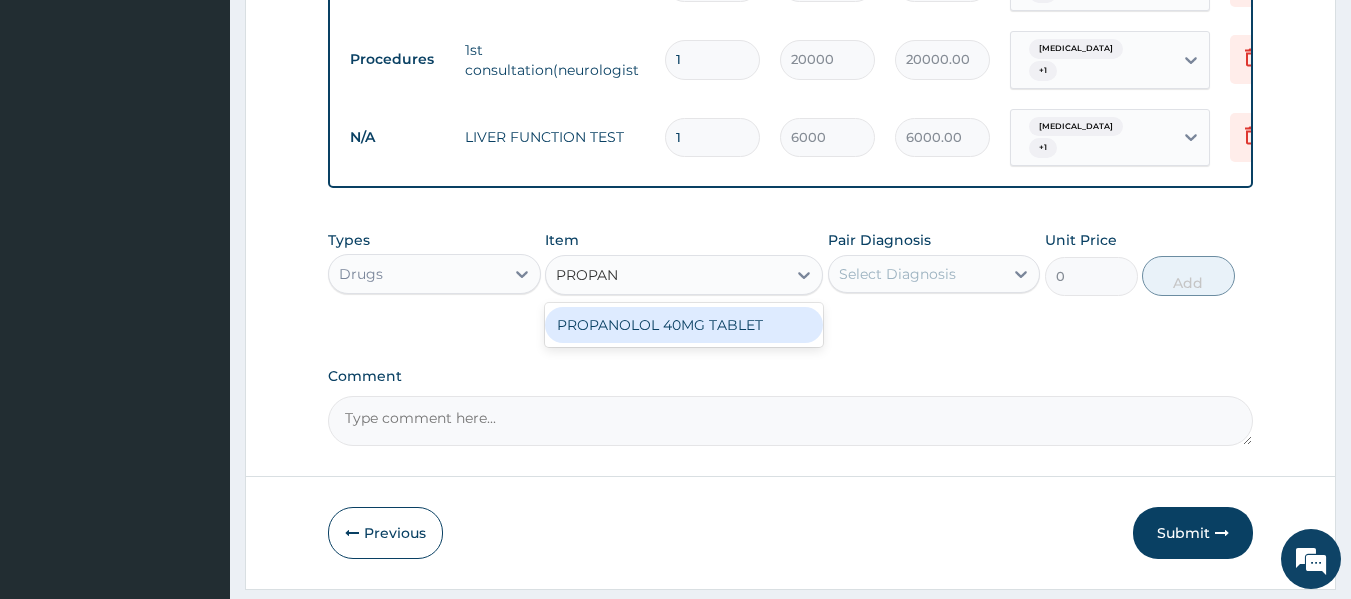 type 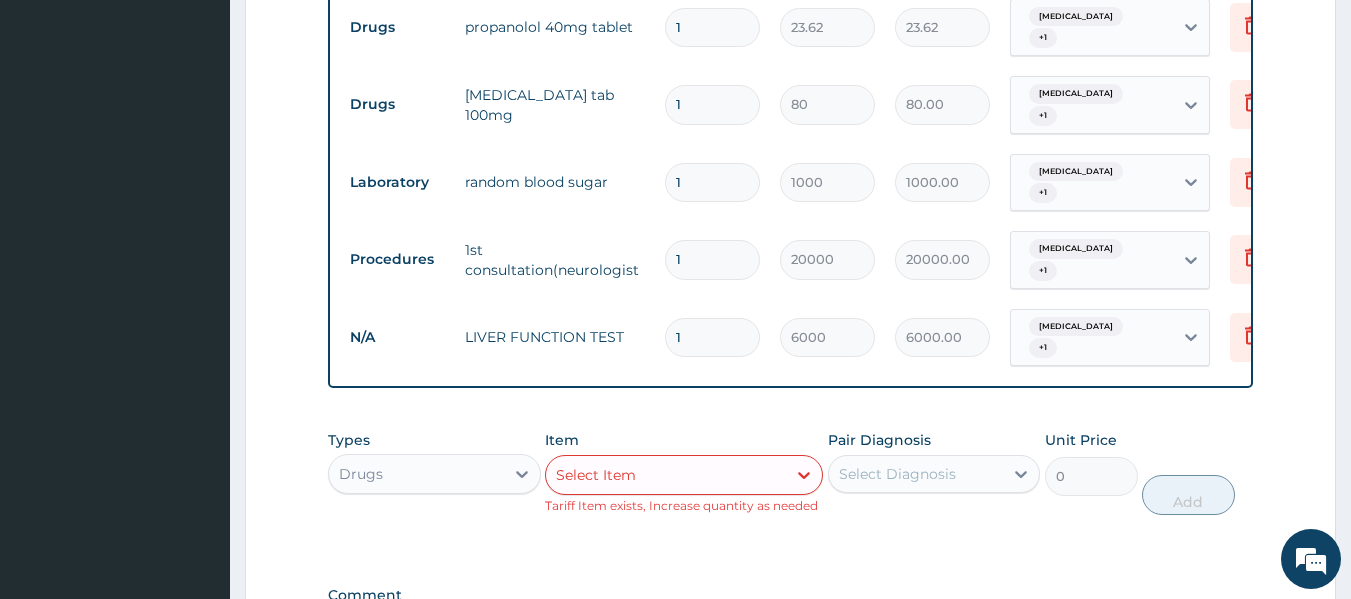 scroll, scrollTop: 709, scrollLeft: 0, axis: vertical 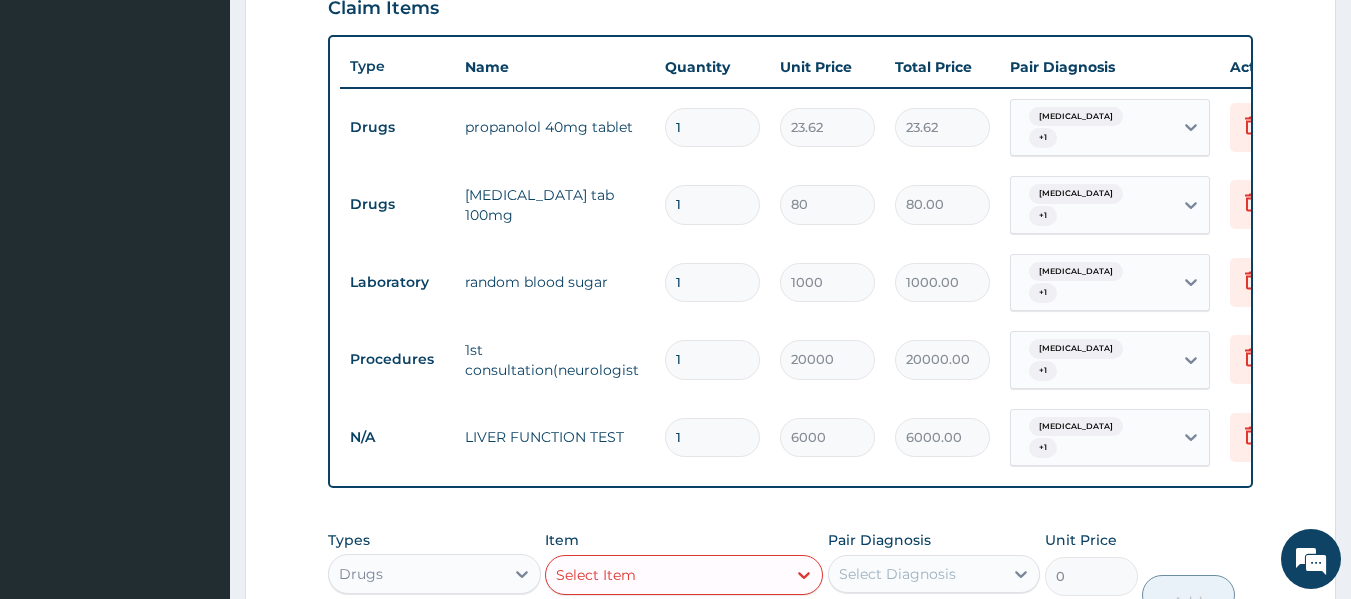 click on "1" at bounding box center [712, 127] 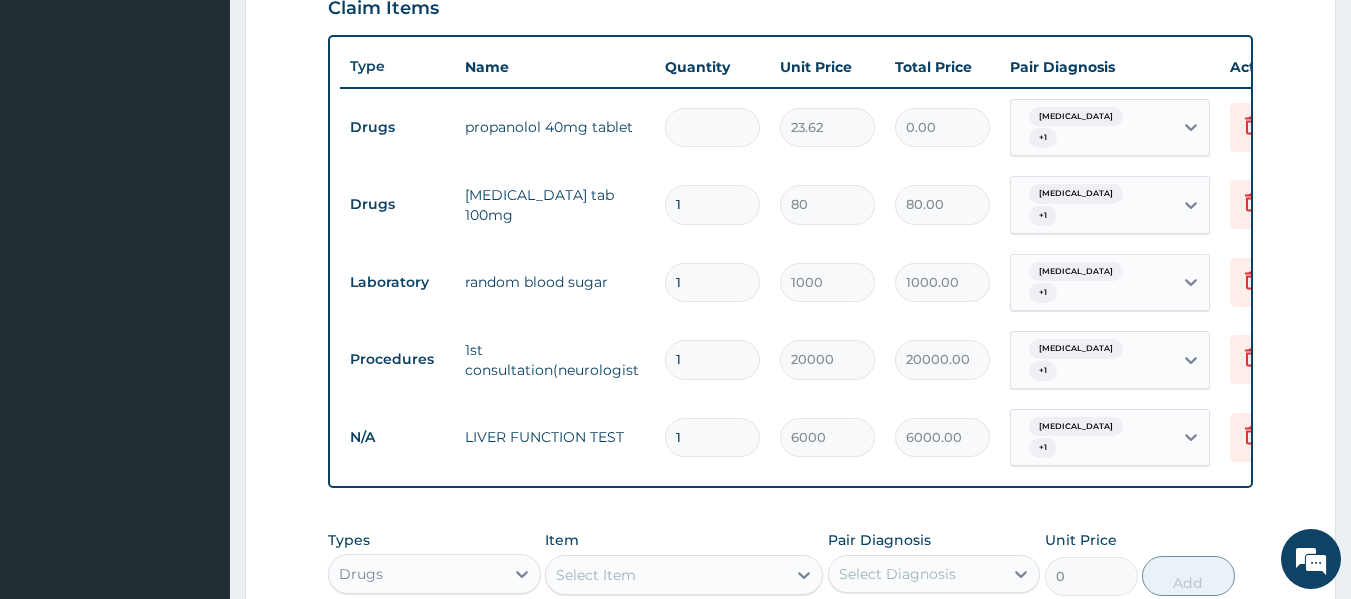 type on "3" 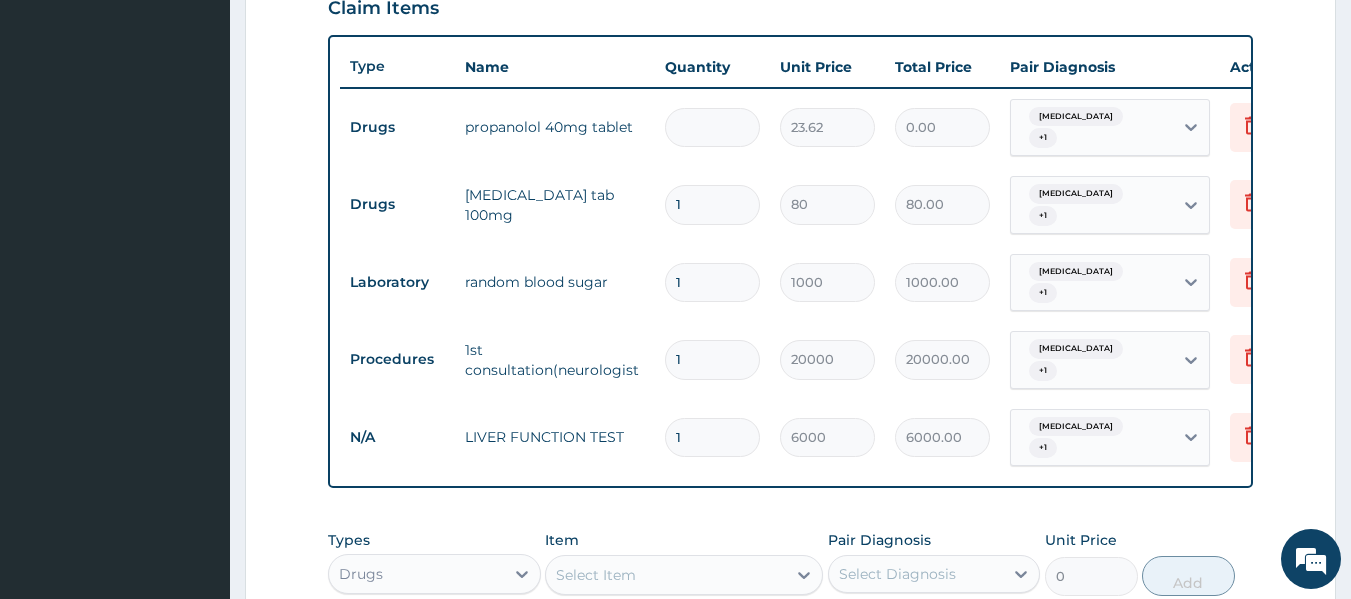type on "70.86" 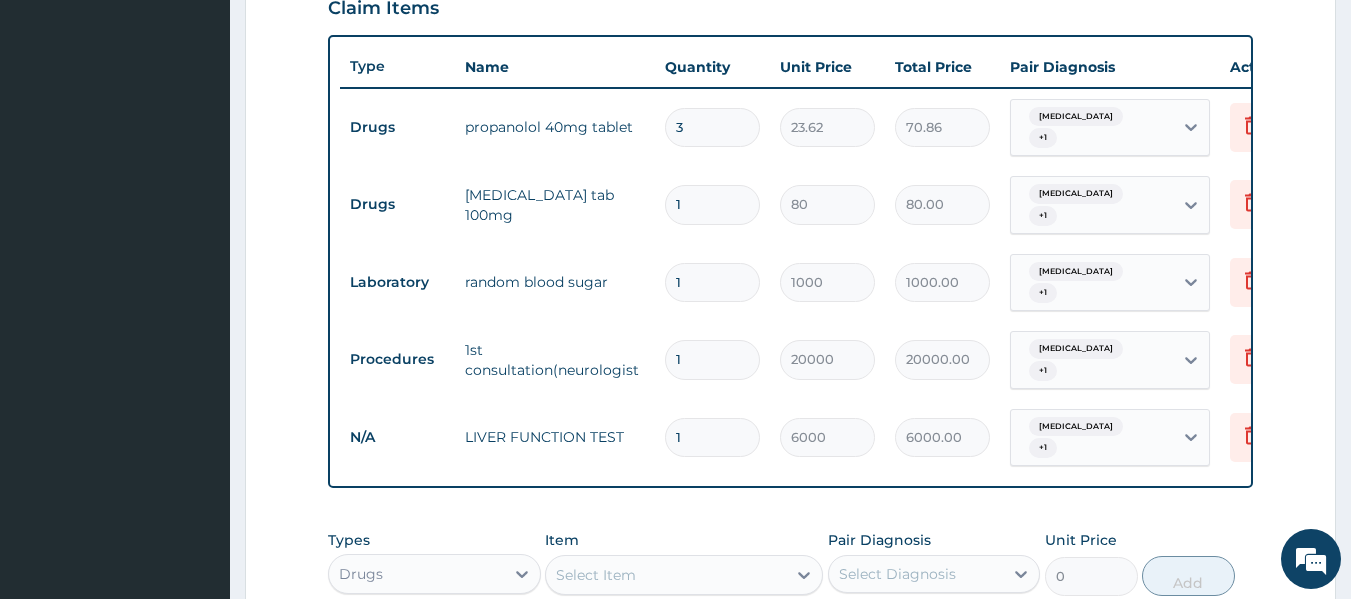 type on "30" 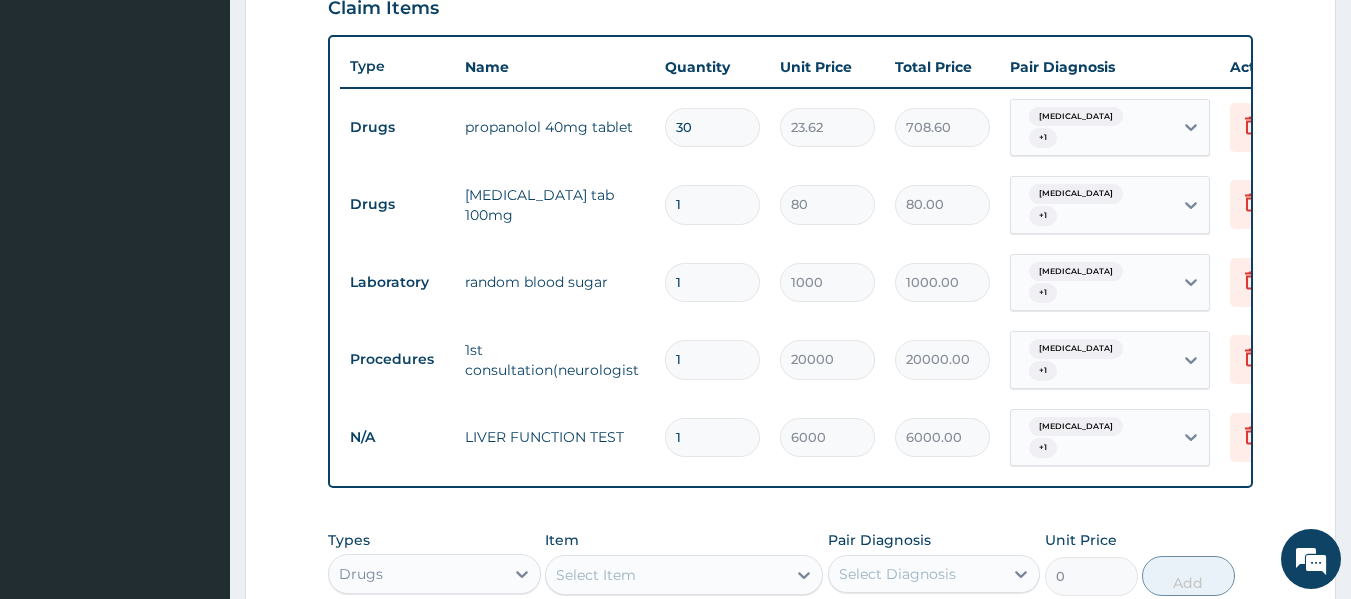 type on "30" 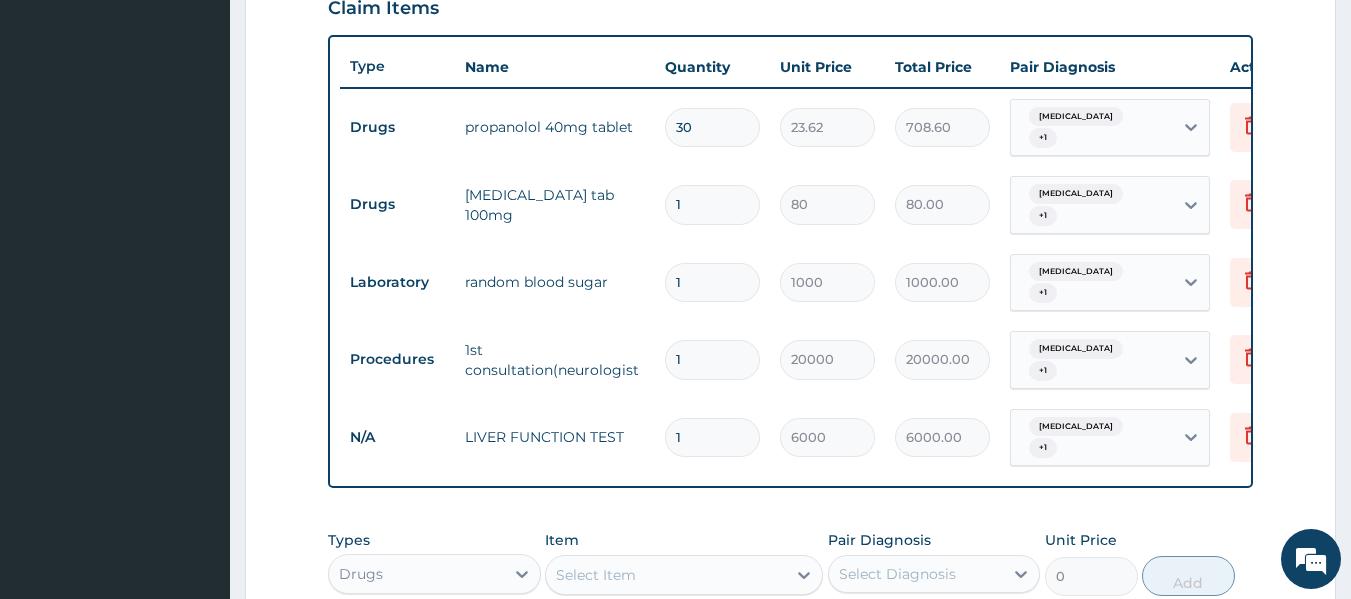 click on "1" at bounding box center (712, 204) 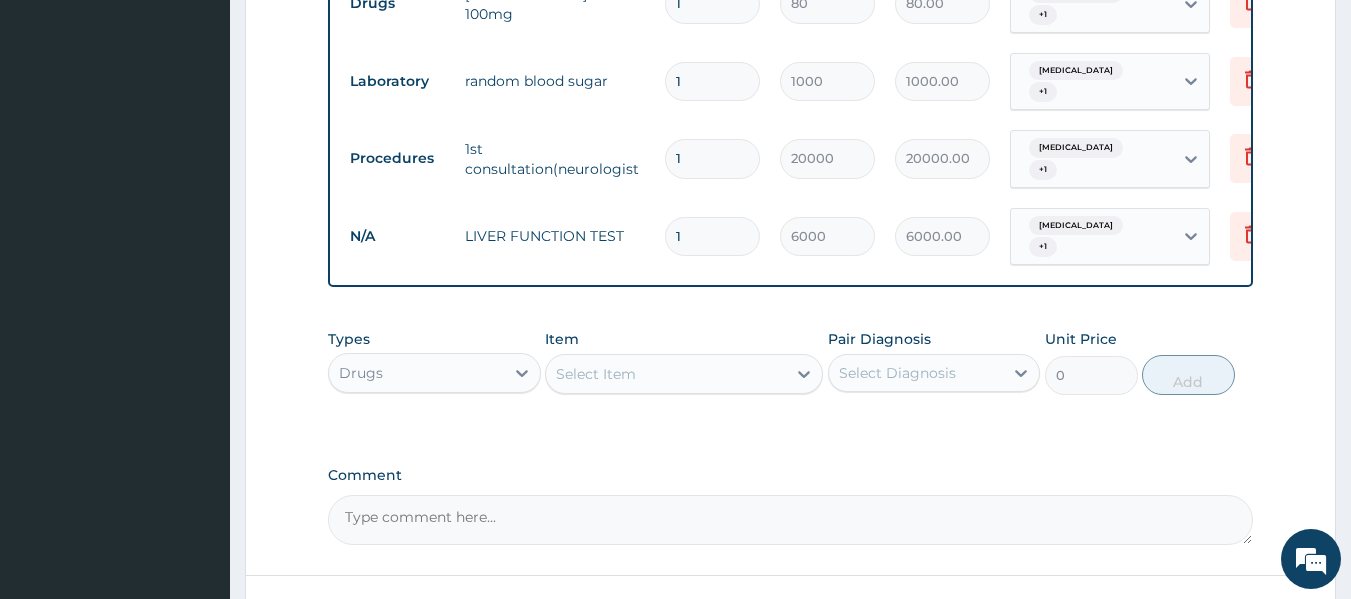 scroll, scrollTop: 1009, scrollLeft: 0, axis: vertical 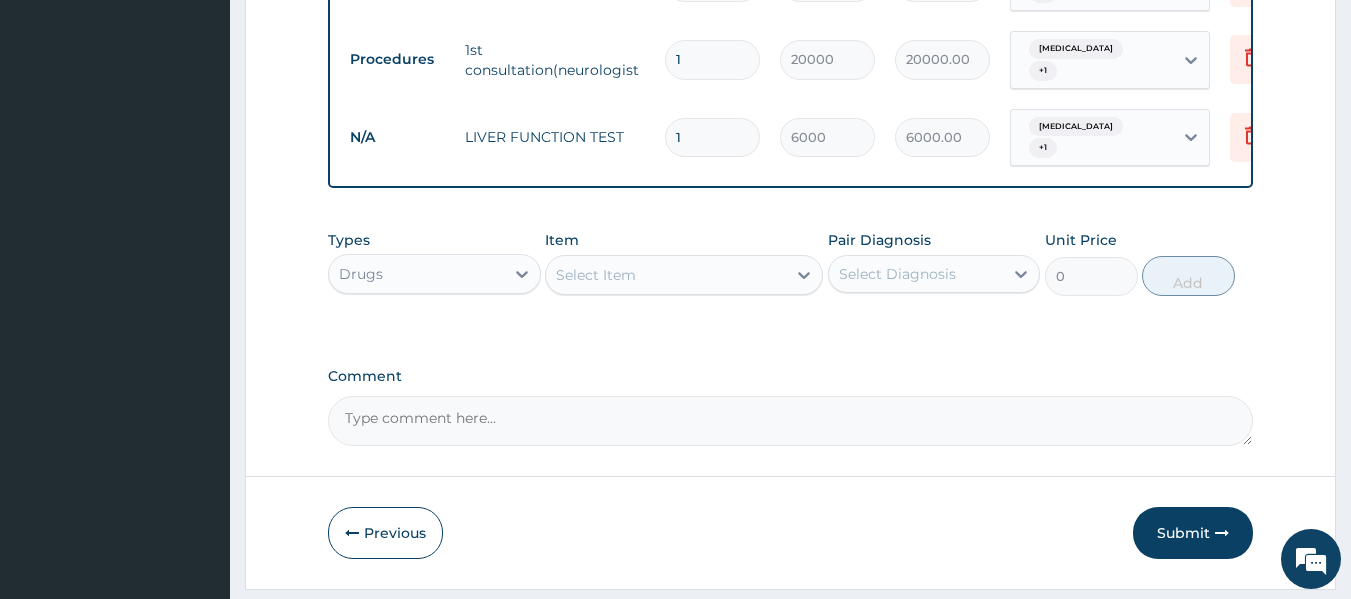click on "Select Item" at bounding box center (596, 275) 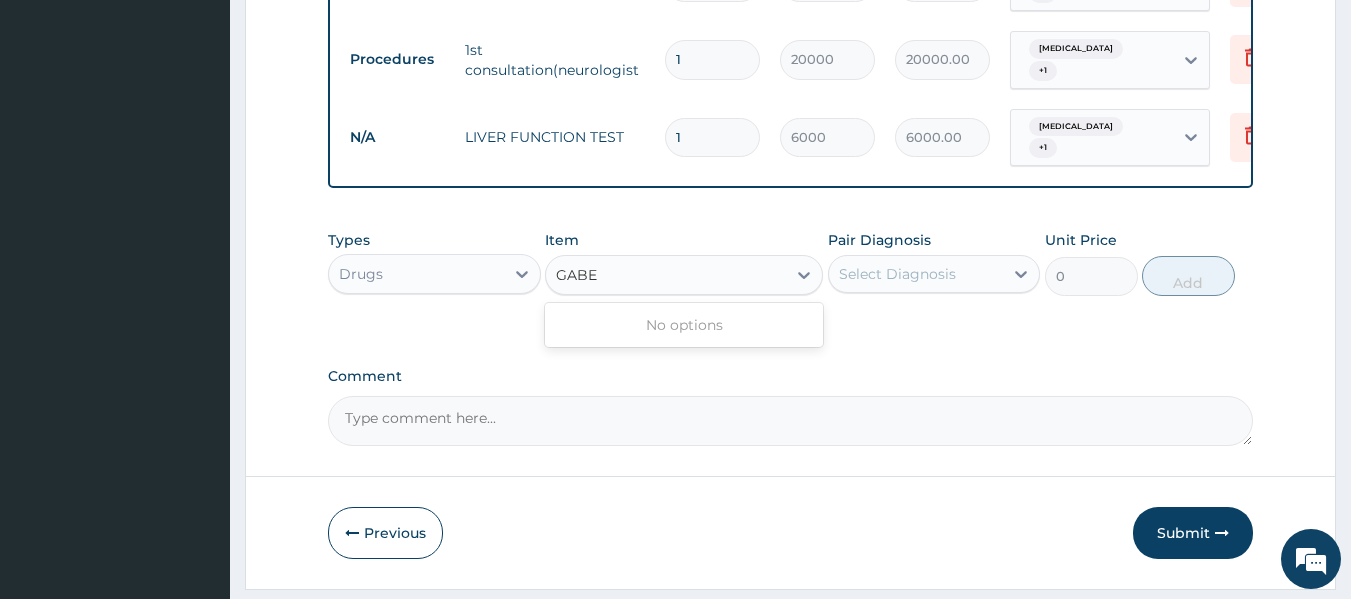 type on "GAB" 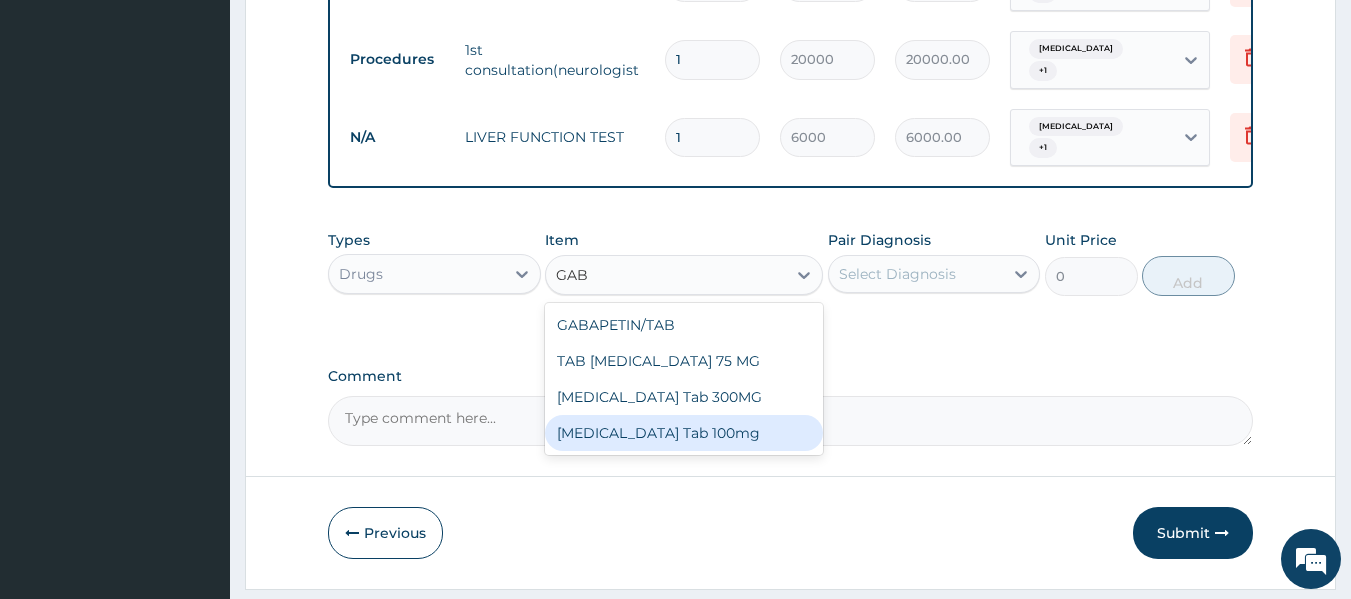click on "[MEDICAL_DATA] Tab 100mg" at bounding box center (684, 433) 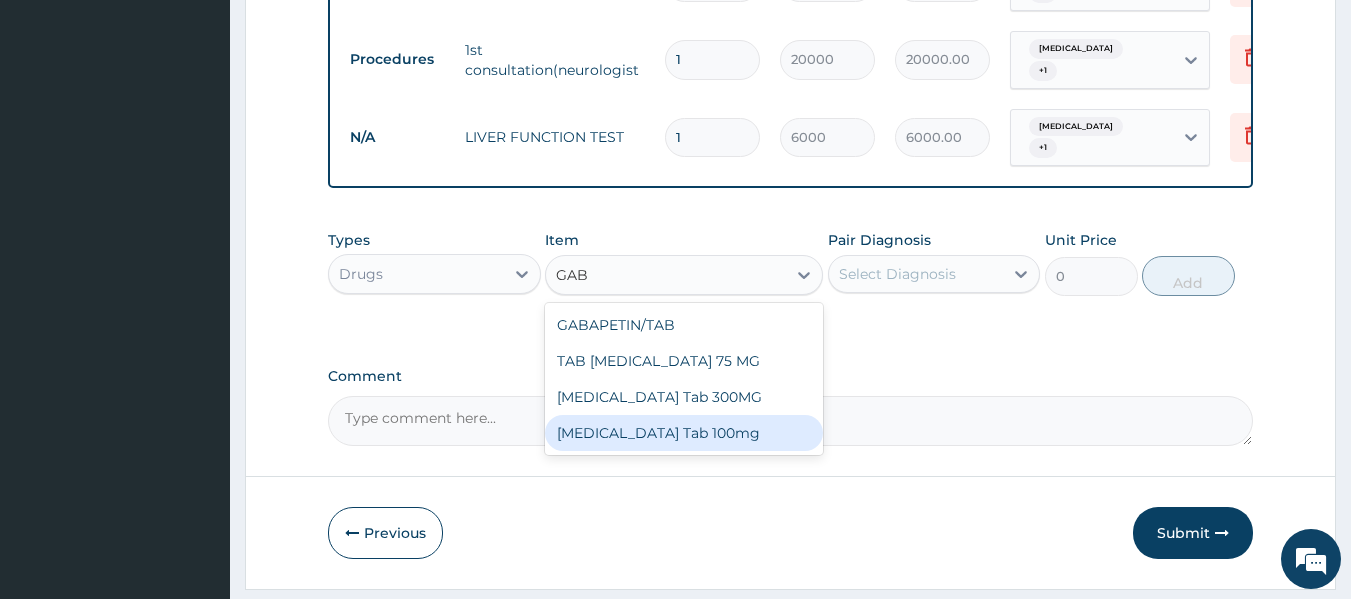 type 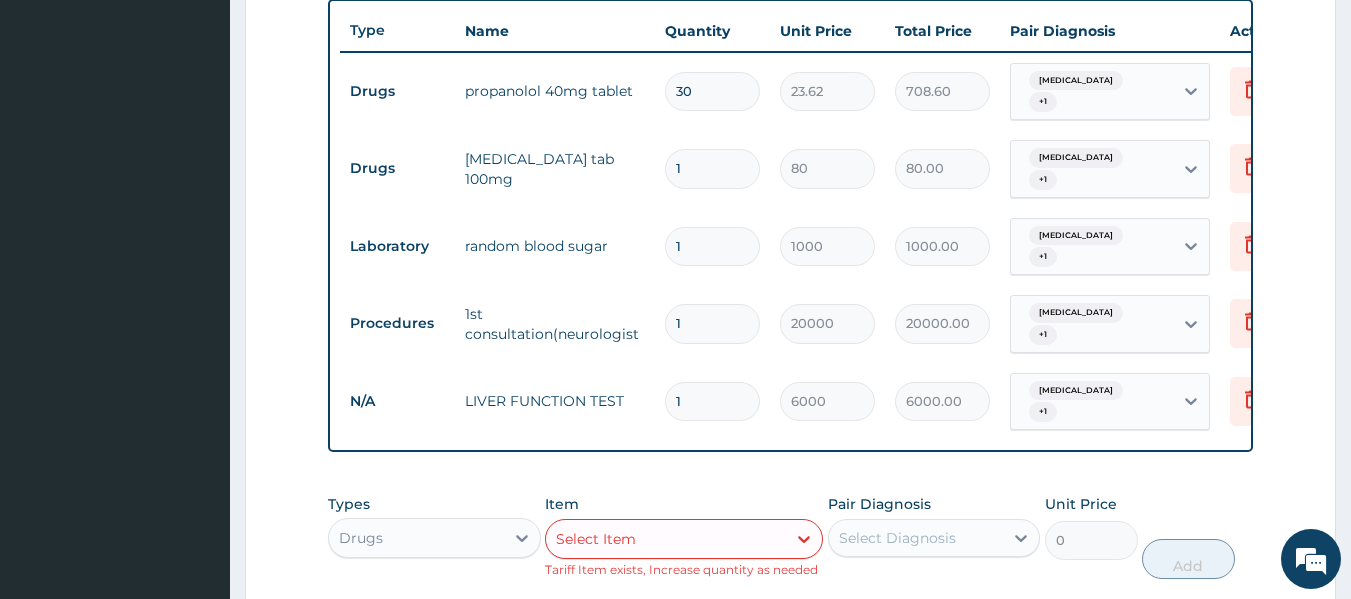 scroll, scrollTop: 709, scrollLeft: 0, axis: vertical 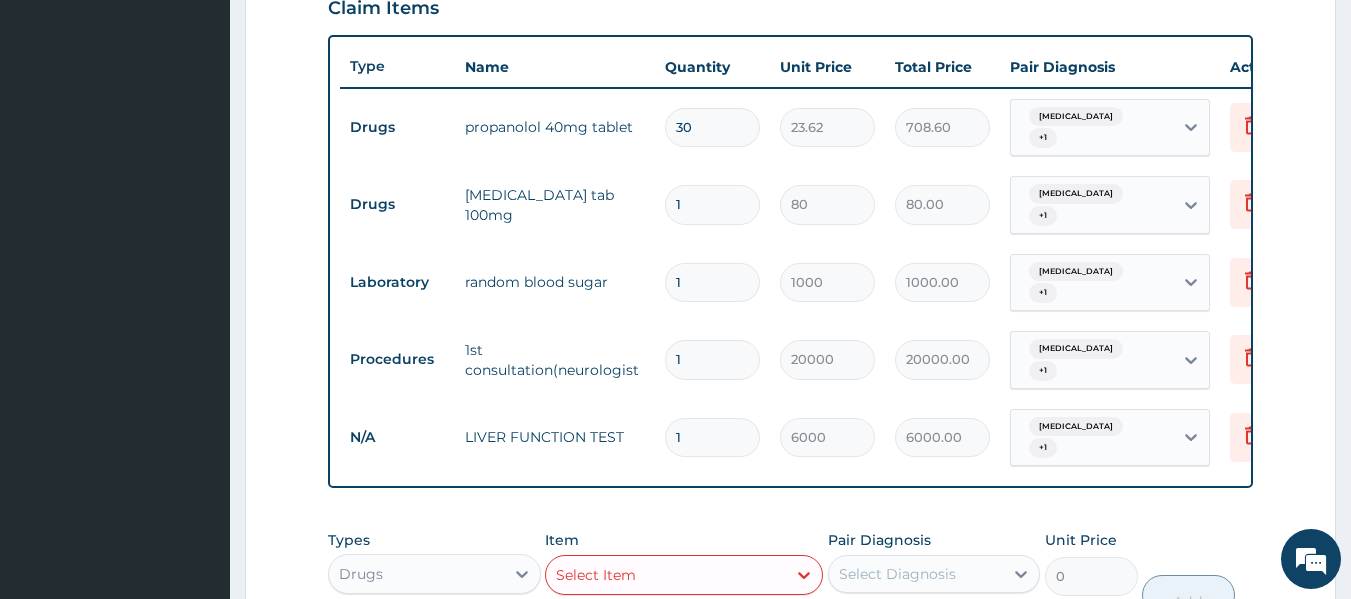 click on "1" at bounding box center [712, 204] 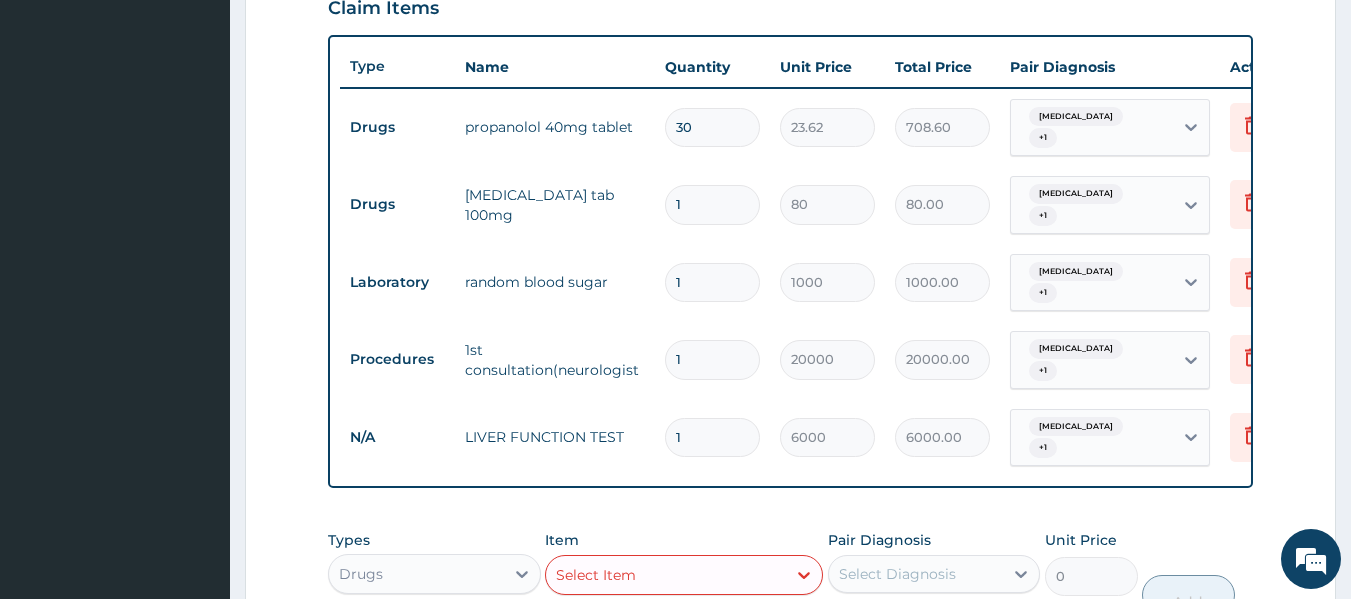 type 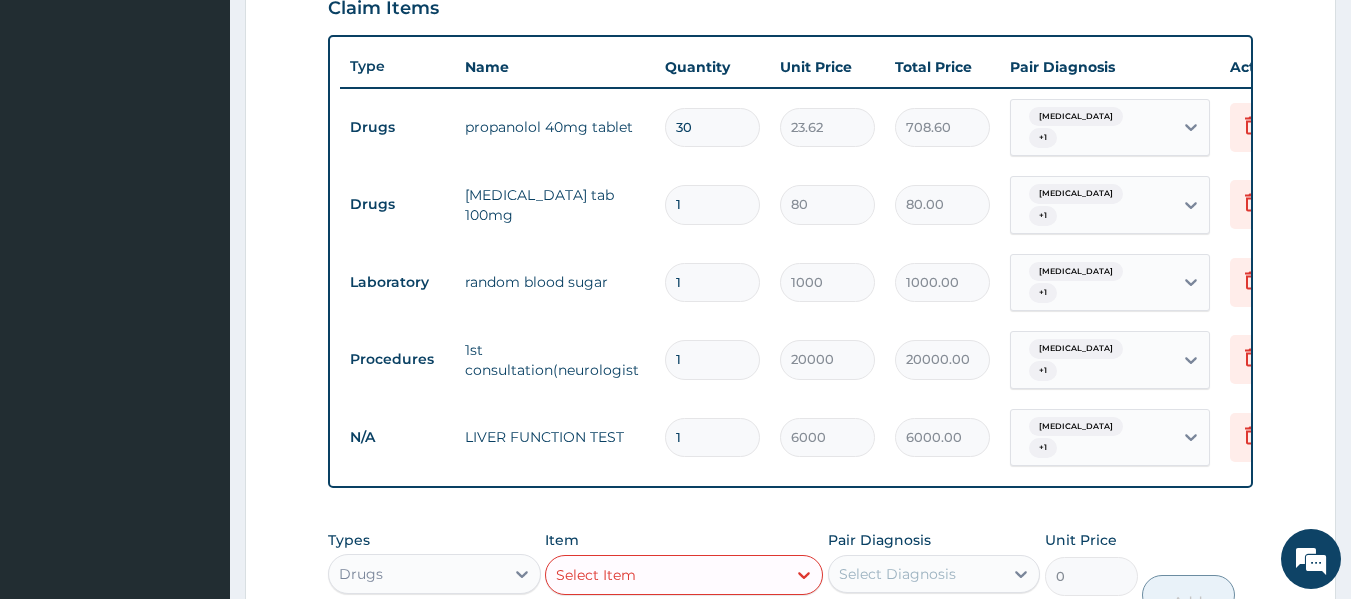type on "0.00" 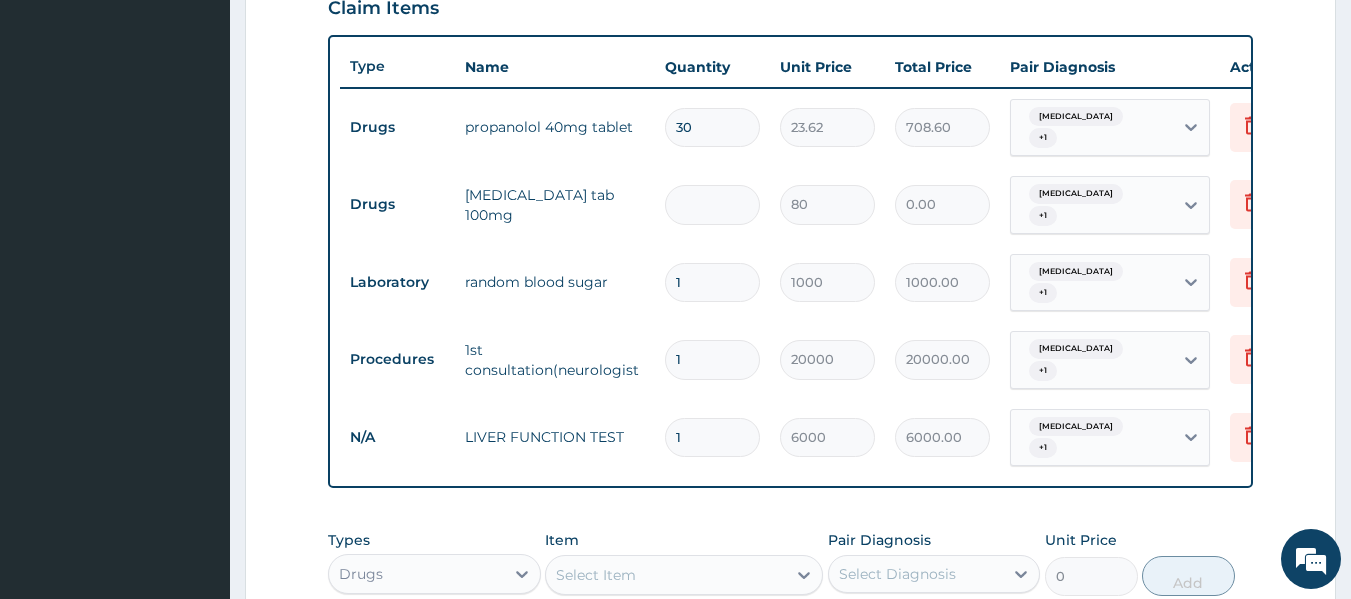 type on "3" 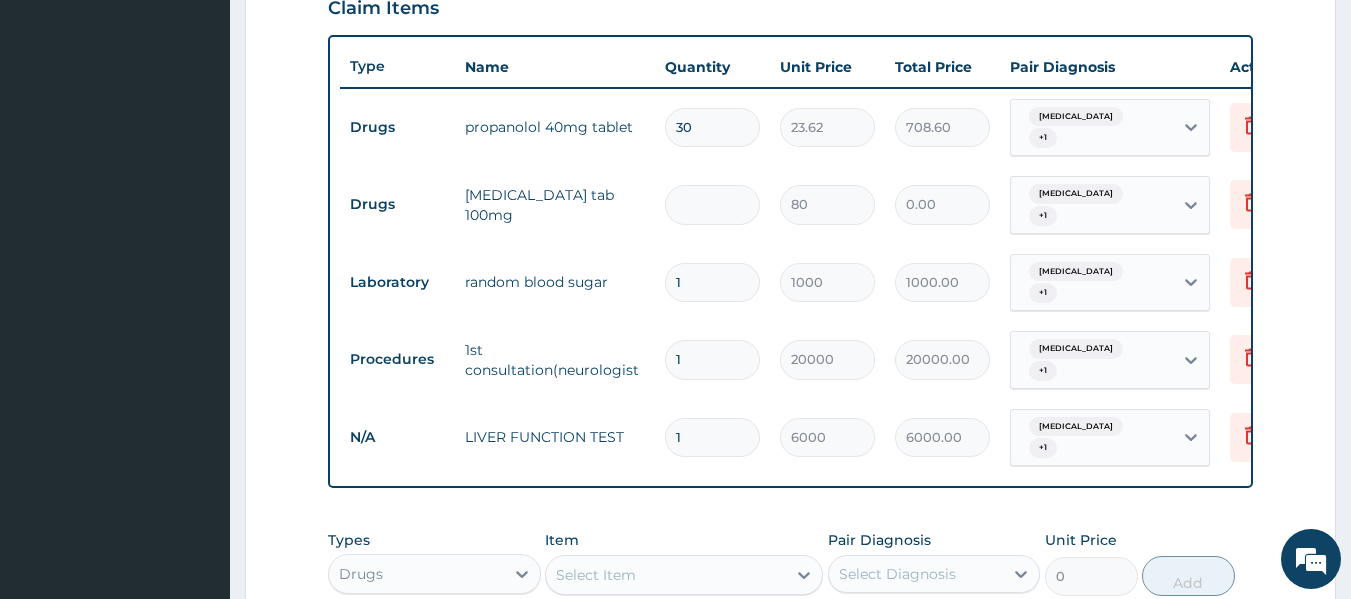 type on "240.00" 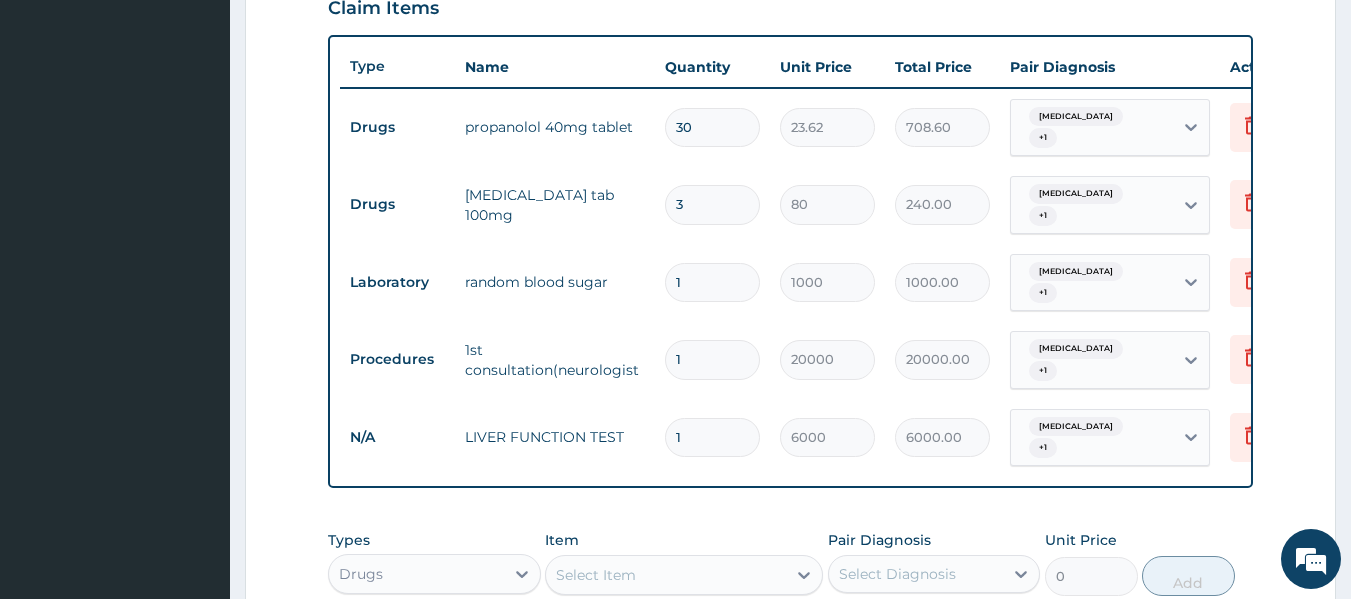 type on "30" 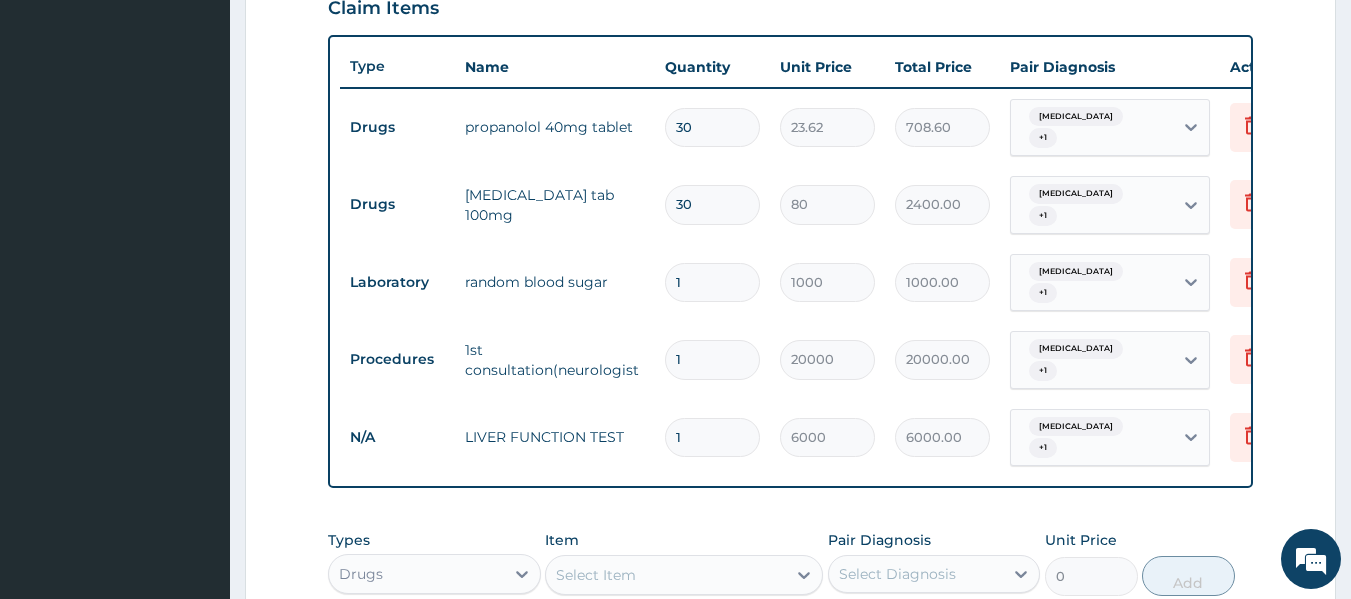 type on "1" 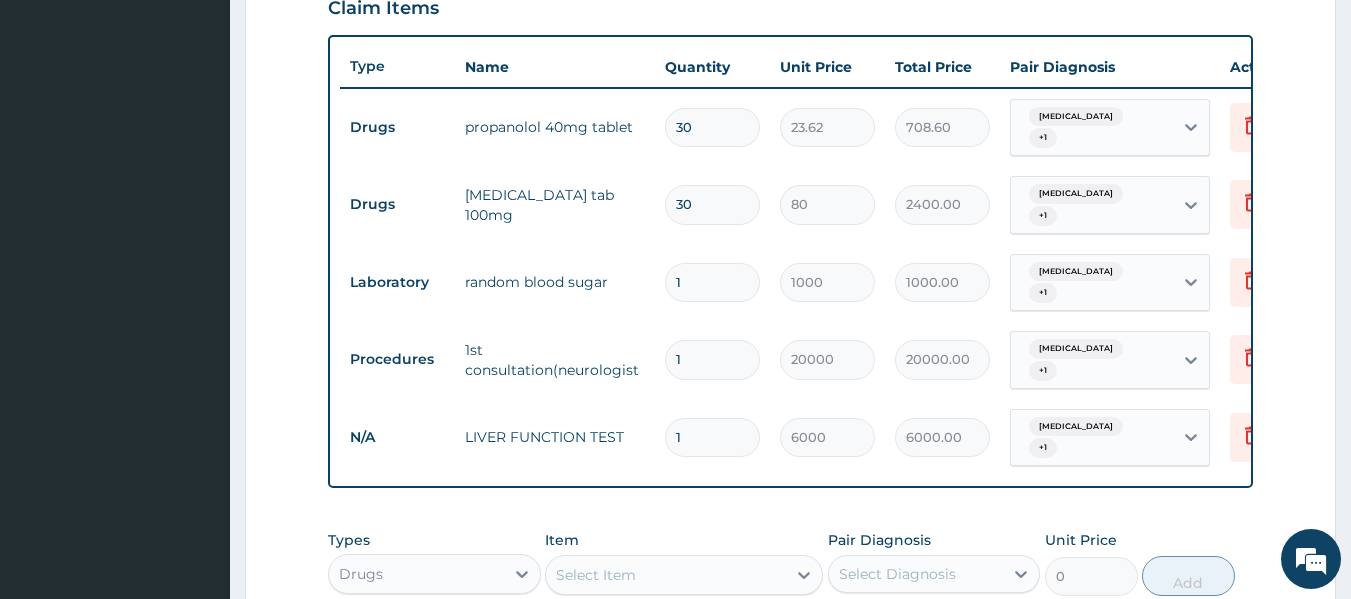 type on "80.00" 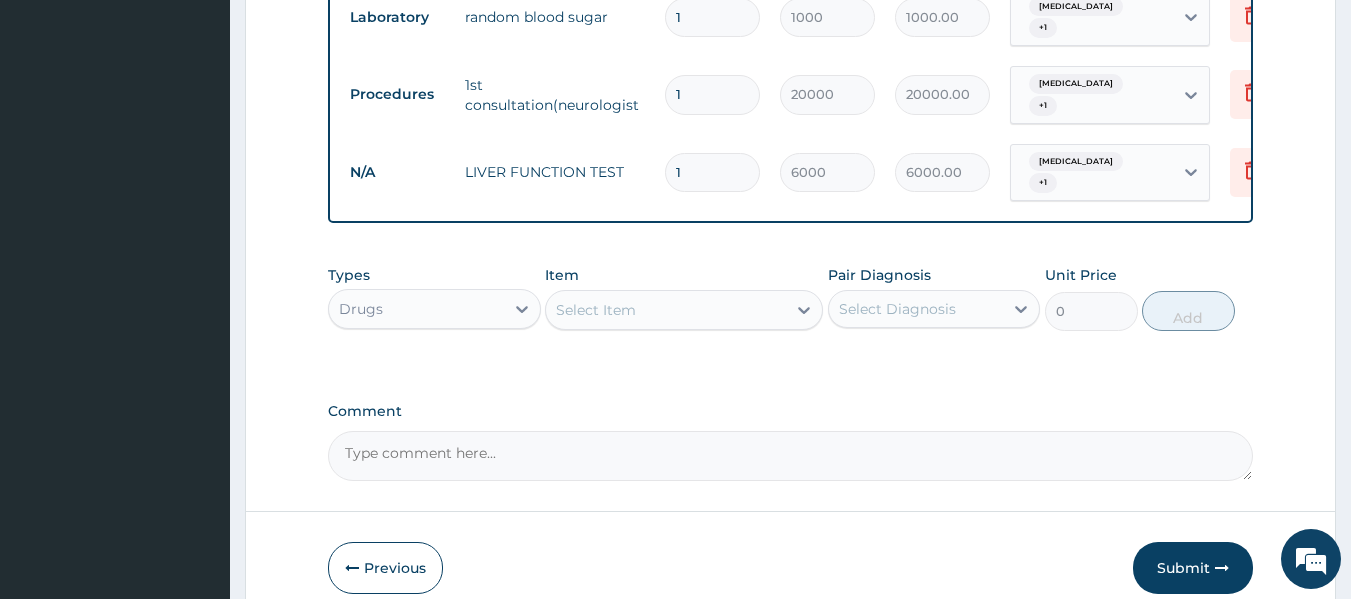 scroll, scrollTop: 1009, scrollLeft: 0, axis: vertical 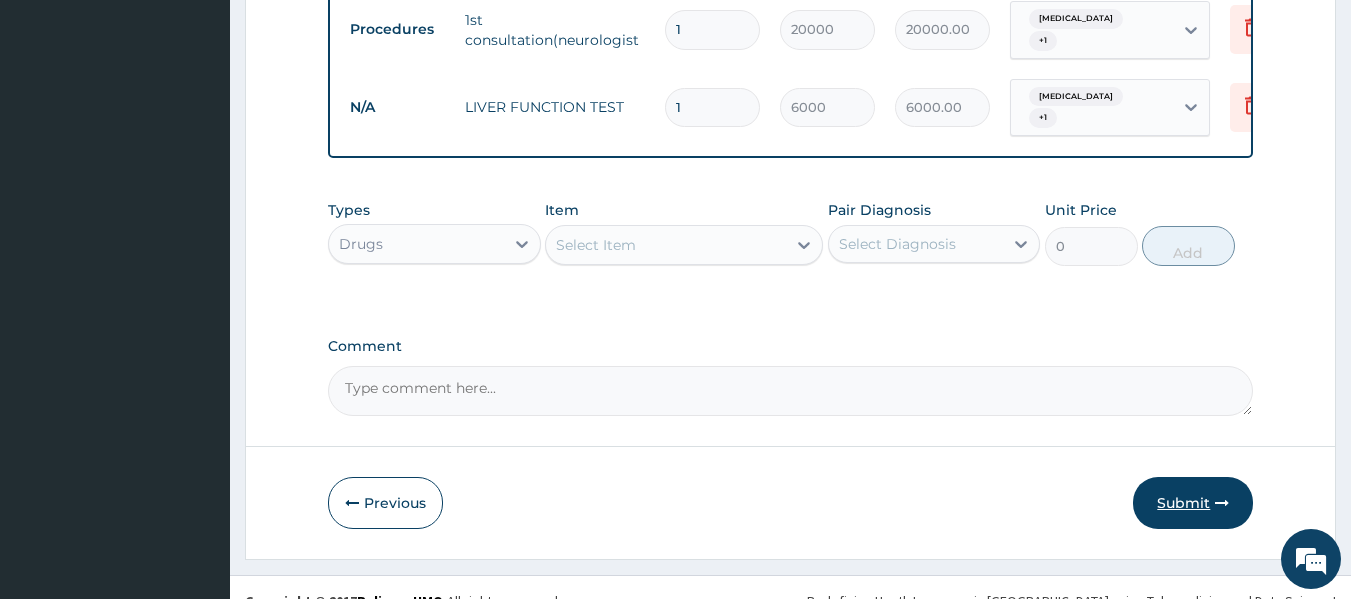 click on "Submit" at bounding box center (1193, 503) 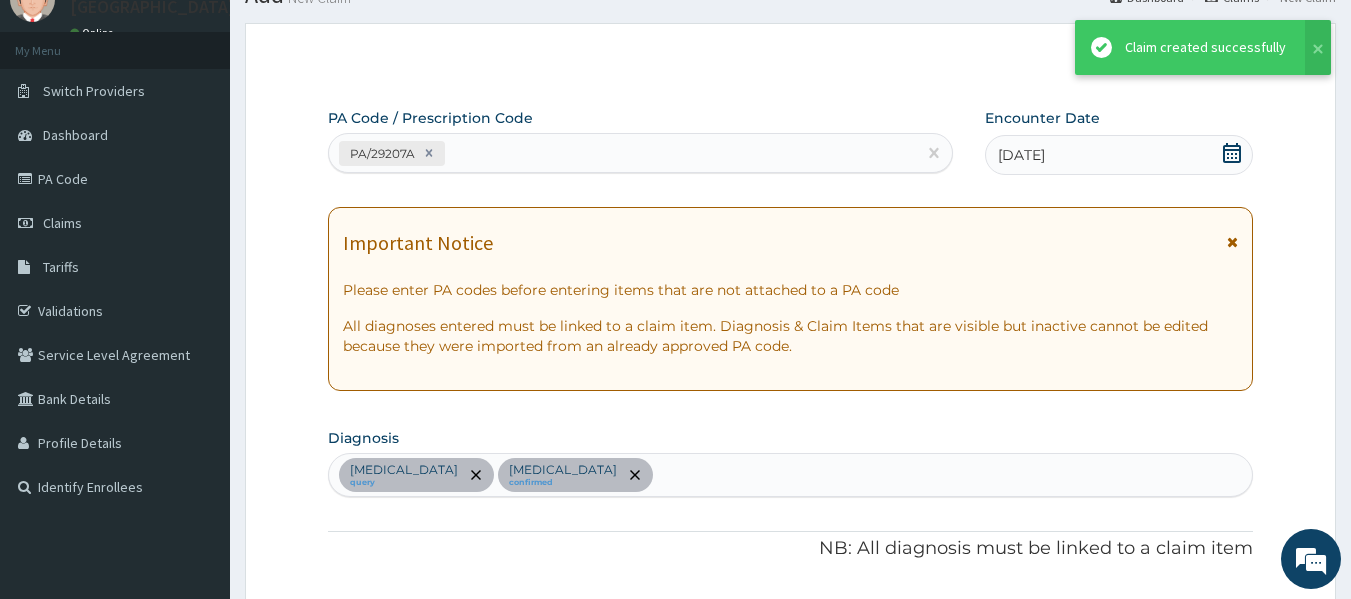 scroll, scrollTop: 1039, scrollLeft: 0, axis: vertical 